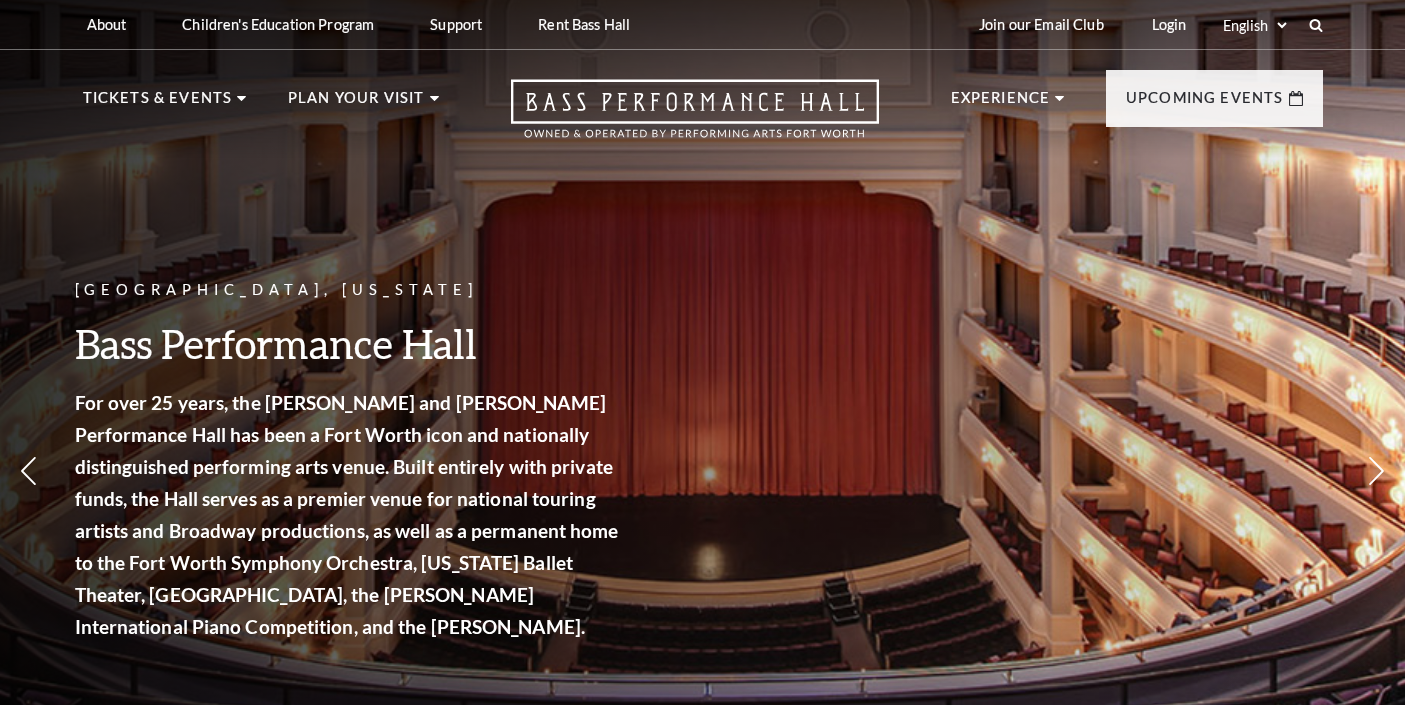 scroll, scrollTop: 0, scrollLeft: 0, axis: both 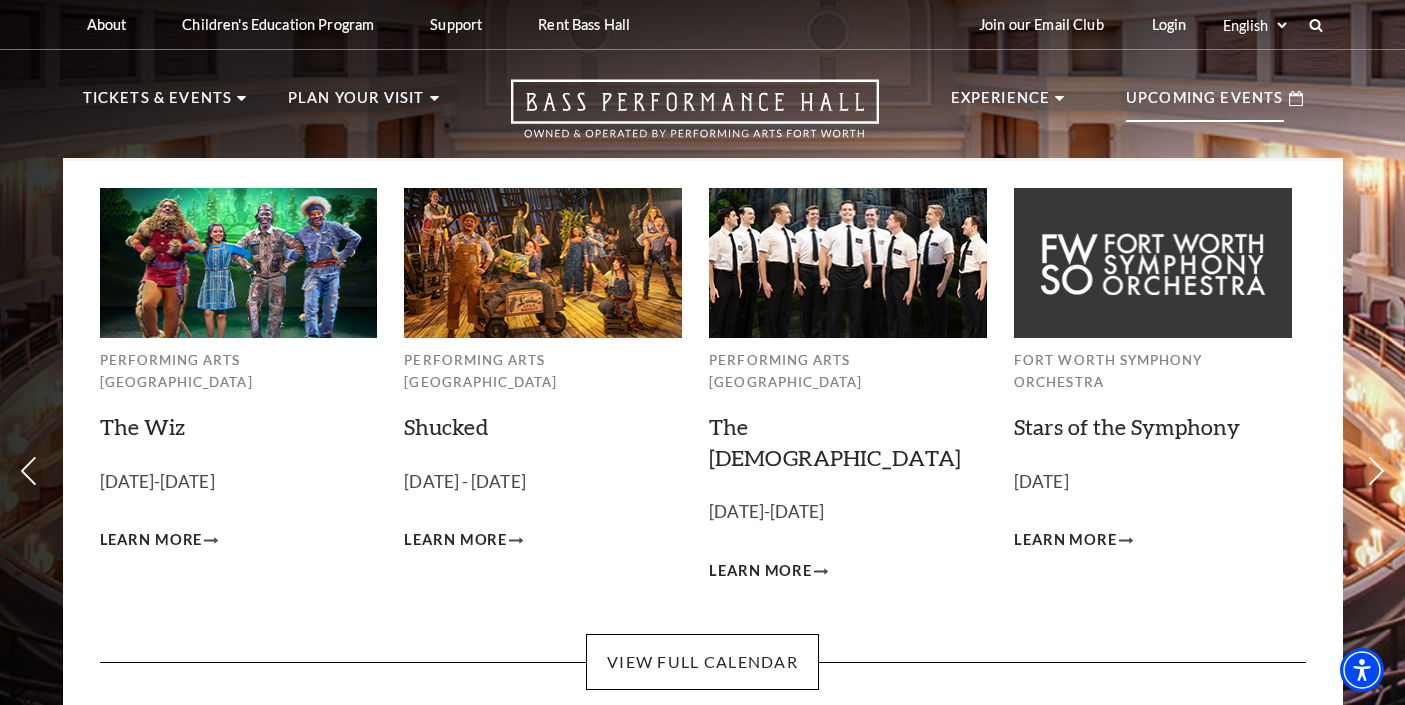 click on "Upcoming Events" at bounding box center (1205, 104) 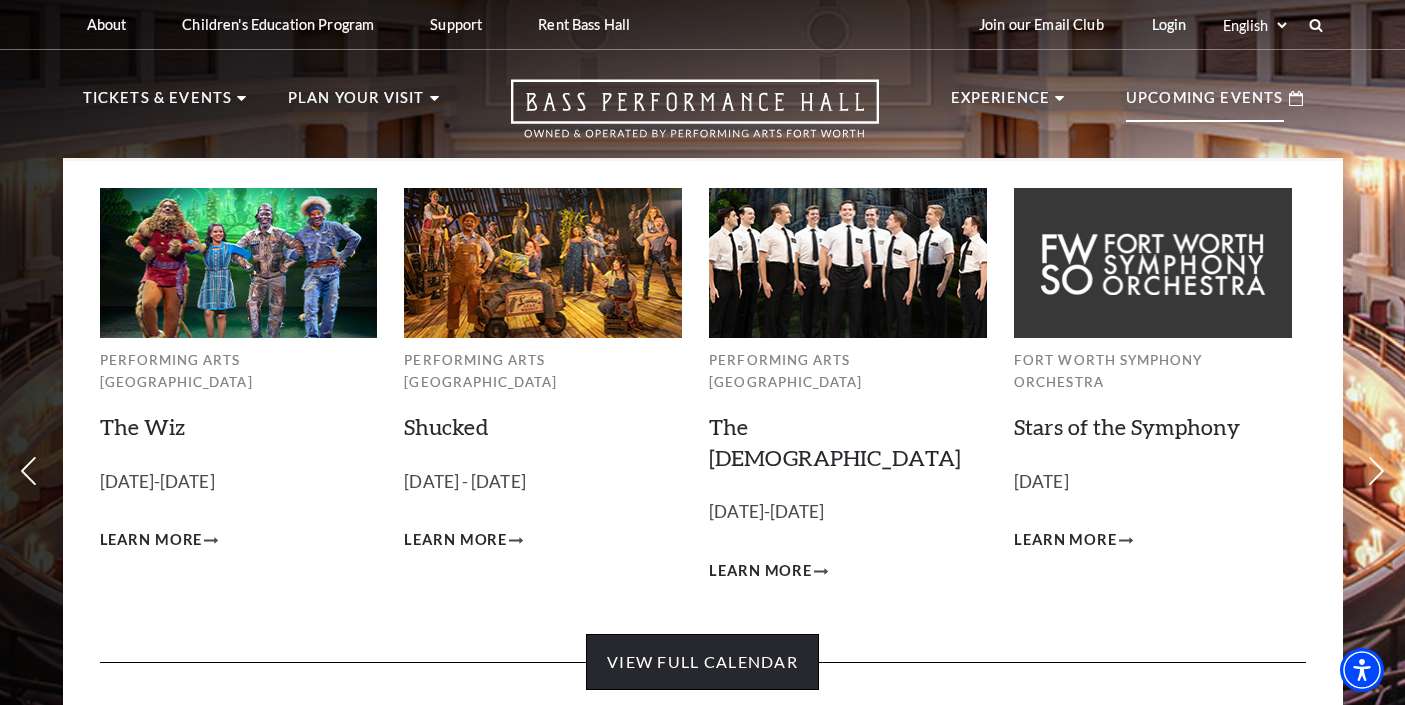 click on "View Full Calendar" at bounding box center (702, 662) 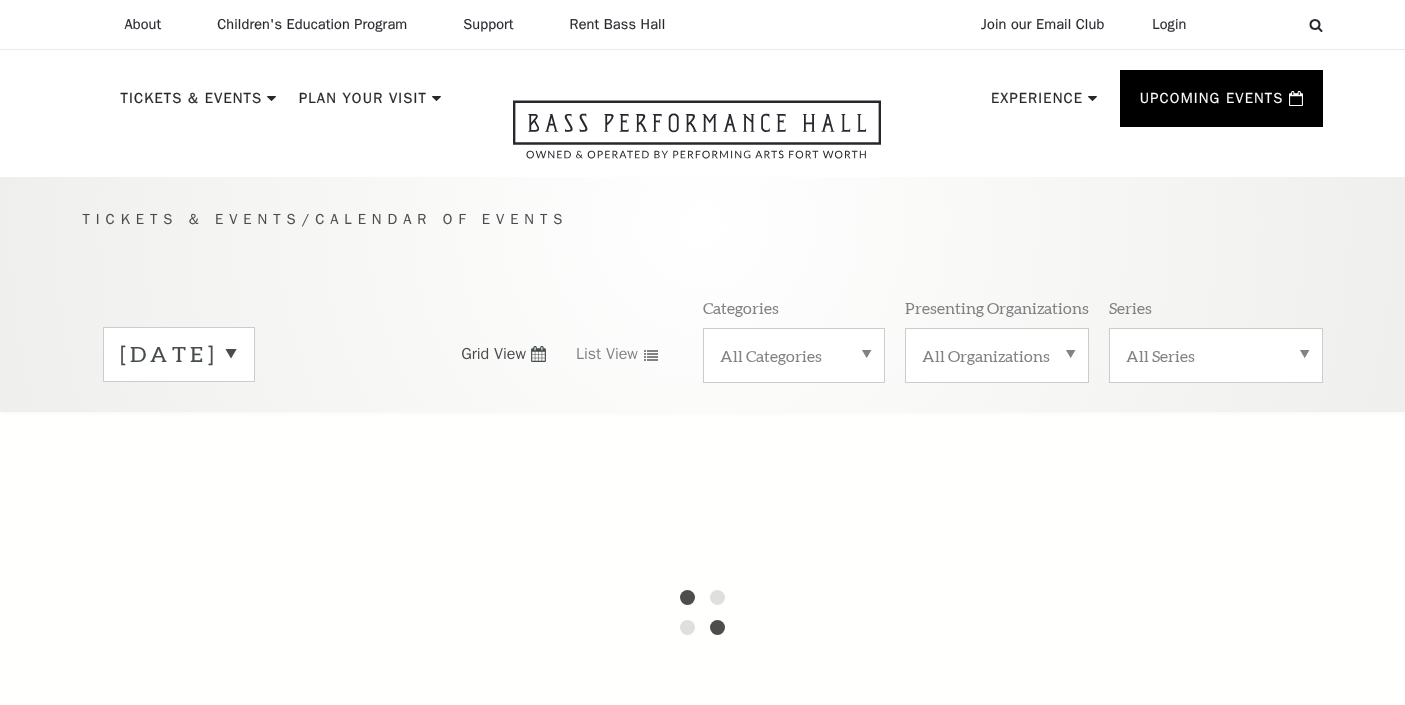 scroll, scrollTop: 0, scrollLeft: 0, axis: both 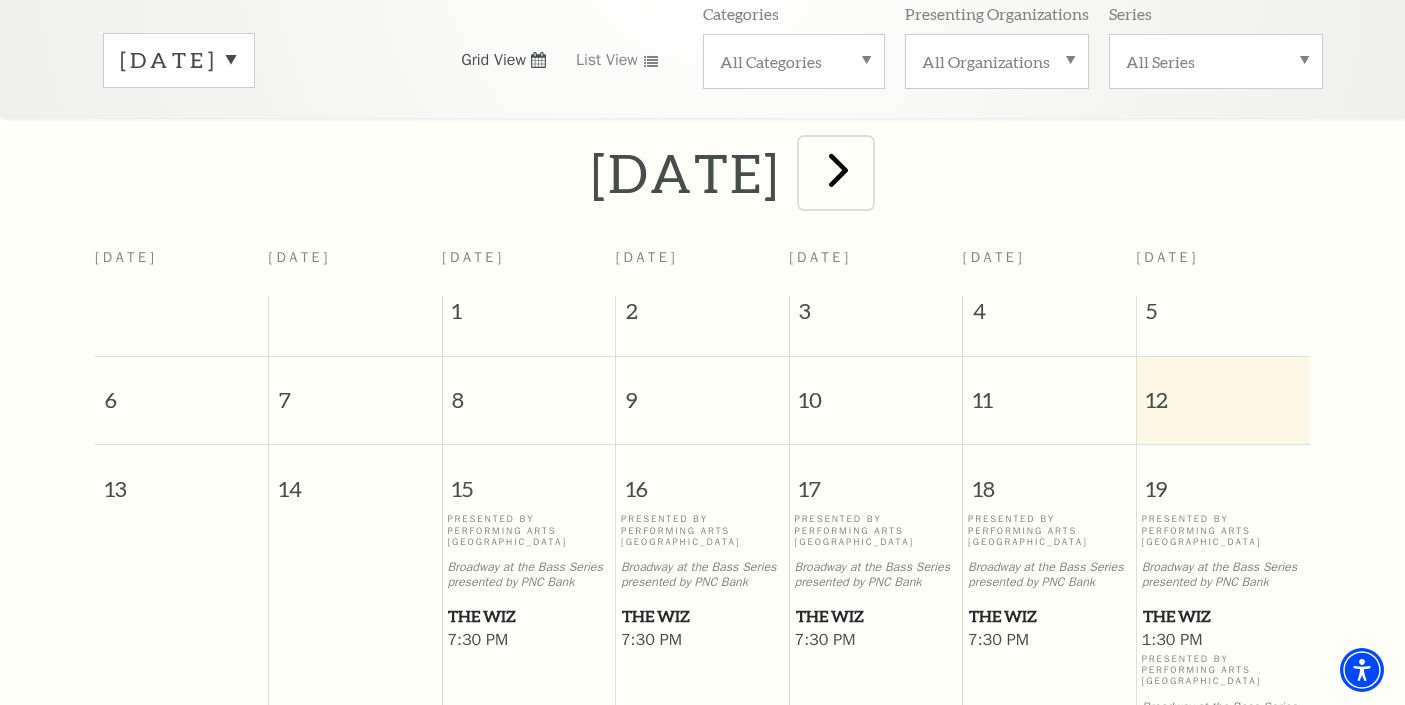 click at bounding box center [838, 169] 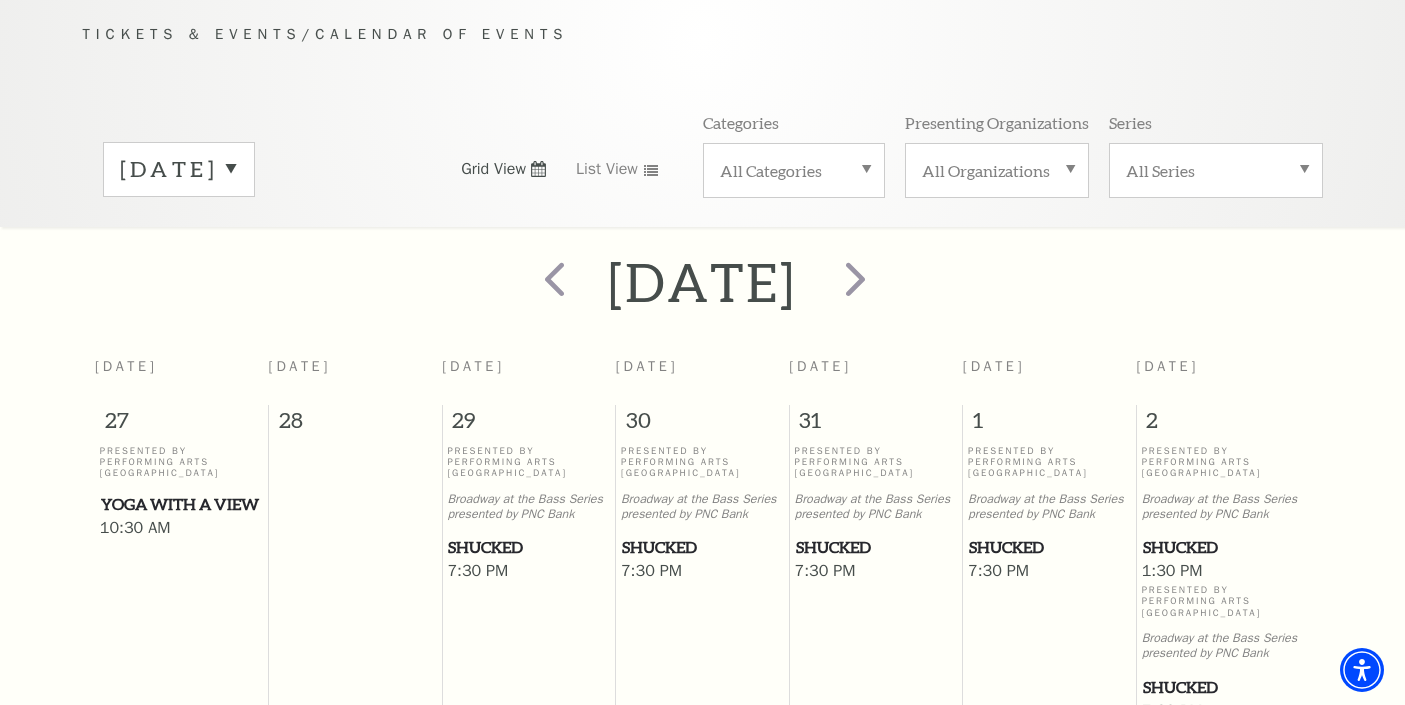 scroll, scrollTop: 156, scrollLeft: 0, axis: vertical 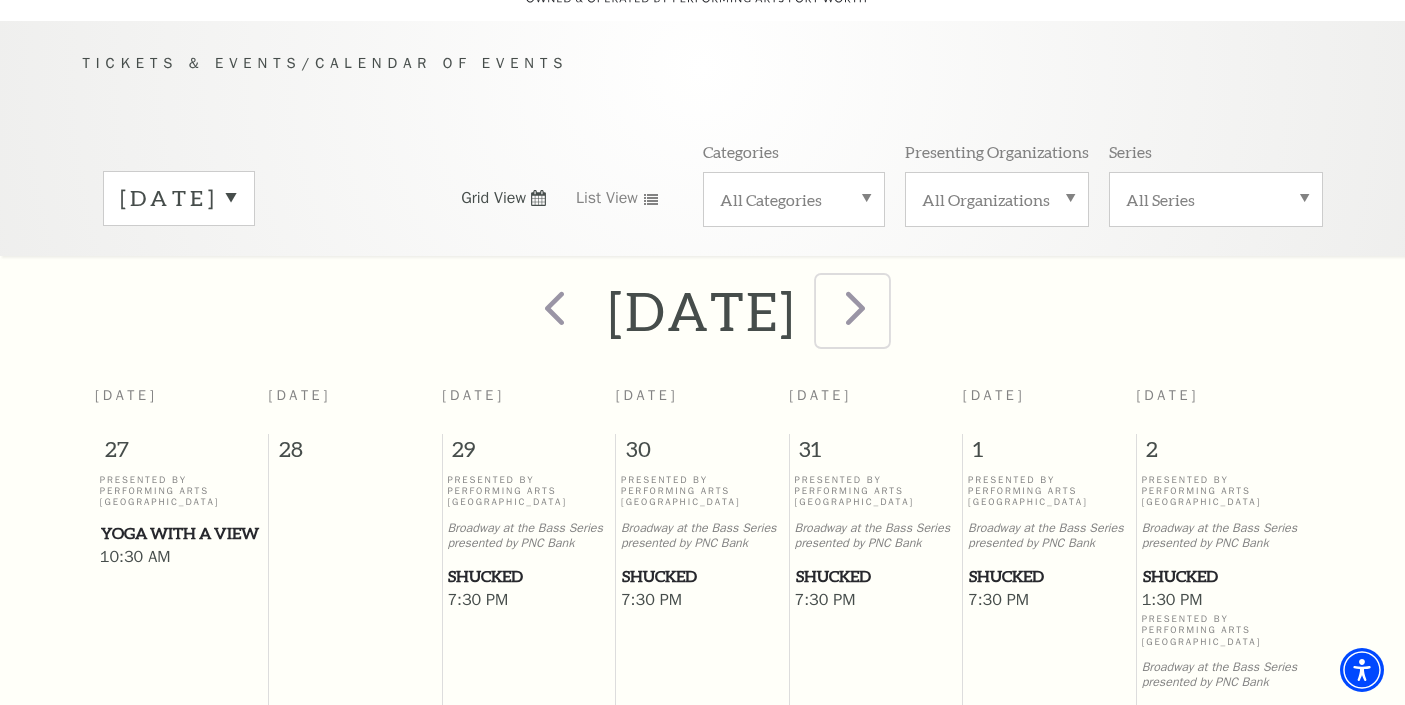 click at bounding box center [855, 307] 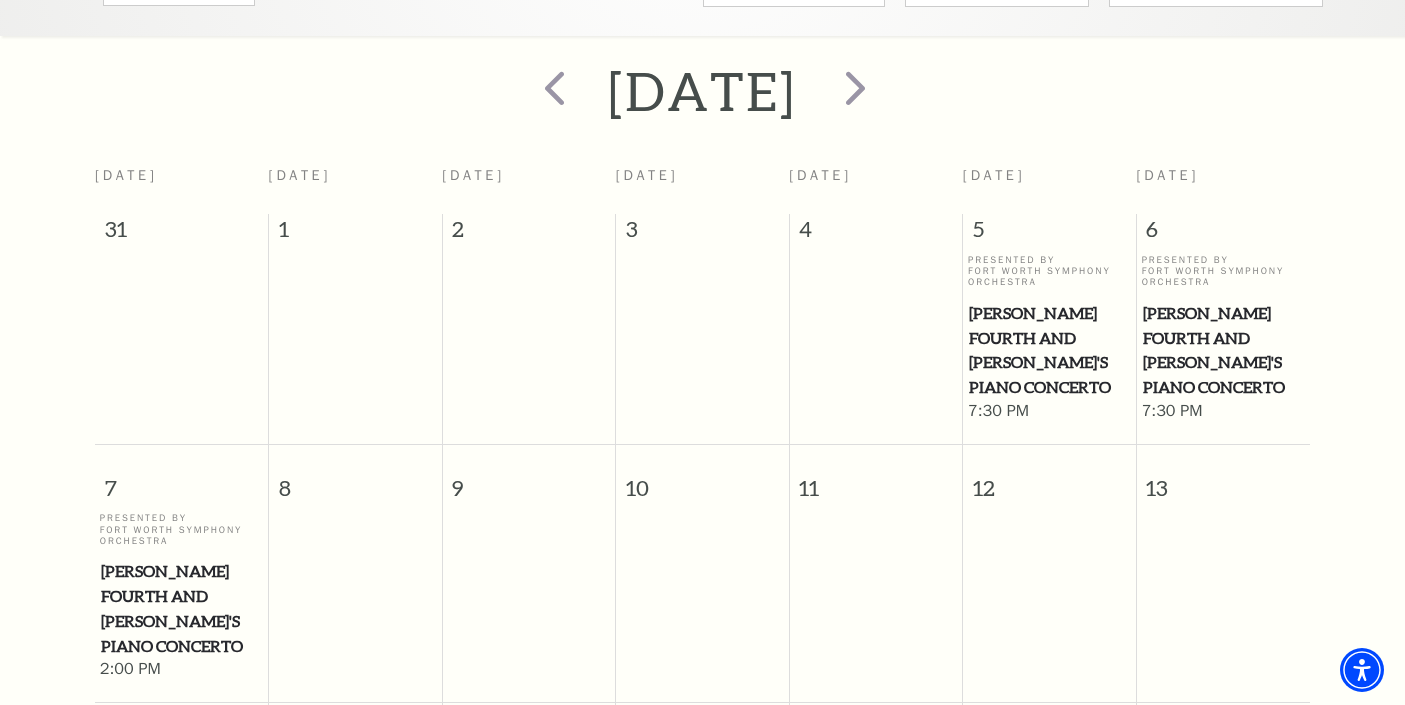 scroll, scrollTop: 0, scrollLeft: 0, axis: both 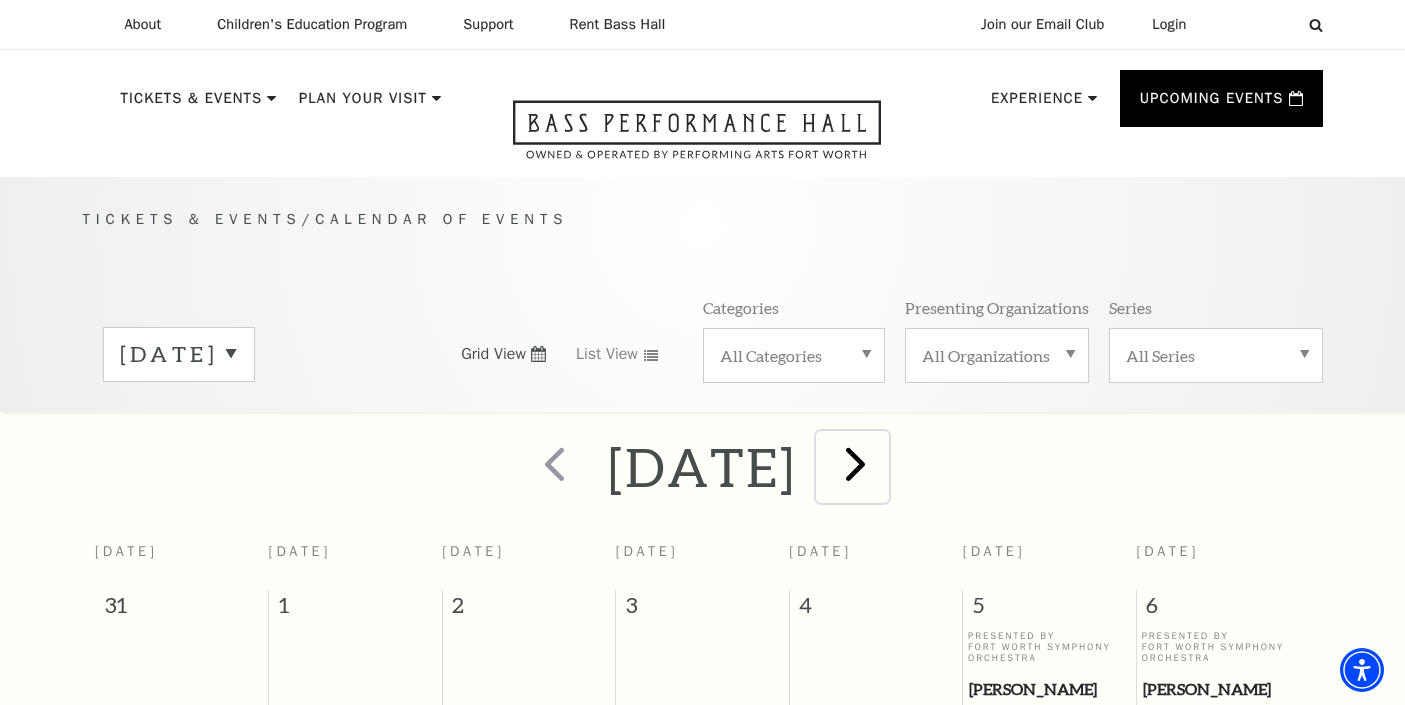 click at bounding box center [855, 463] 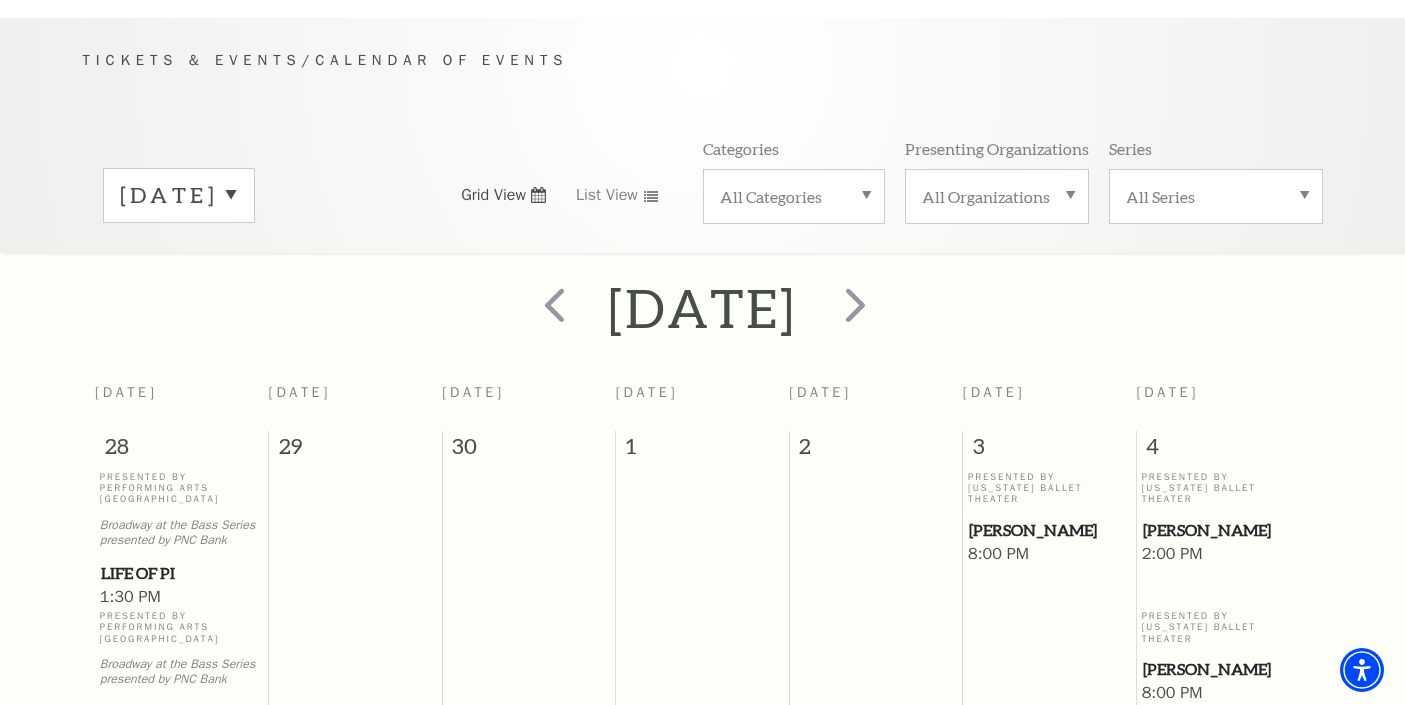 scroll, scrollTop: 112, scrollLeft: 0, axis: vertical 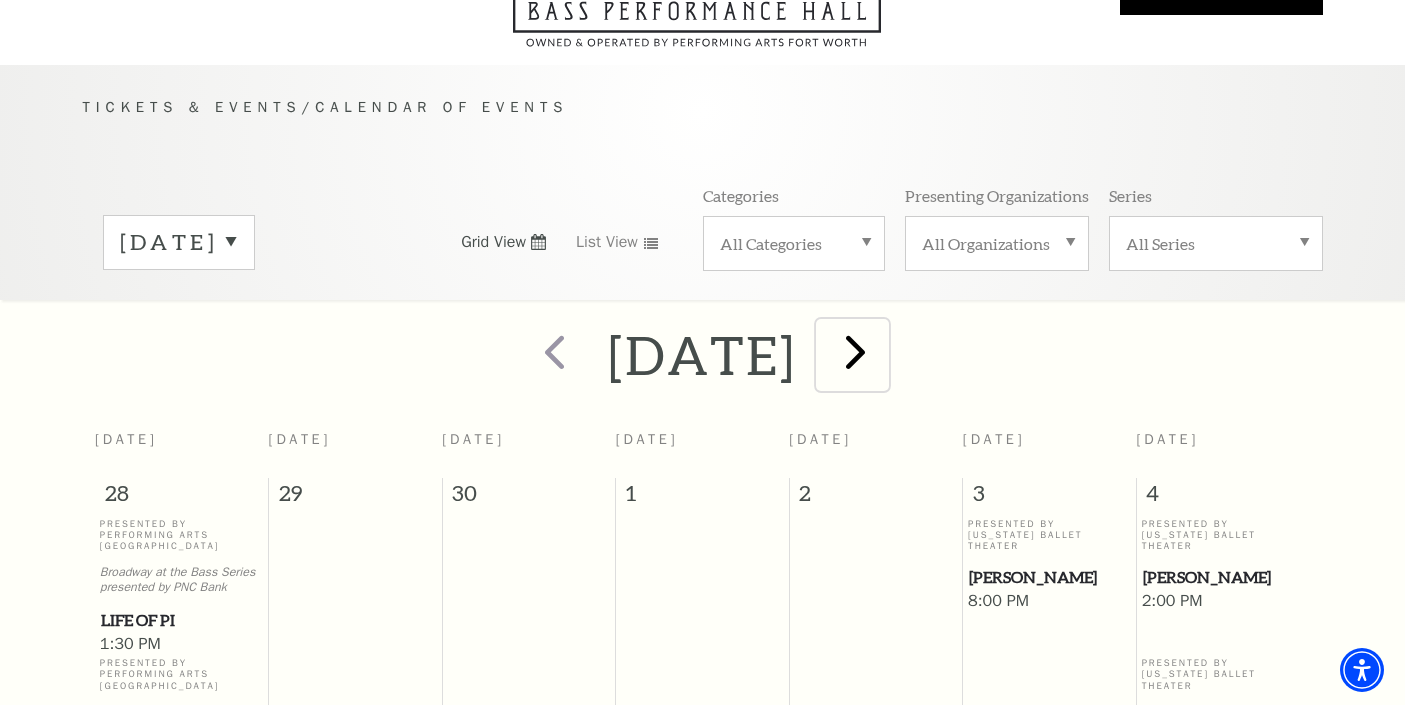 click at bounding box center [855, 351] 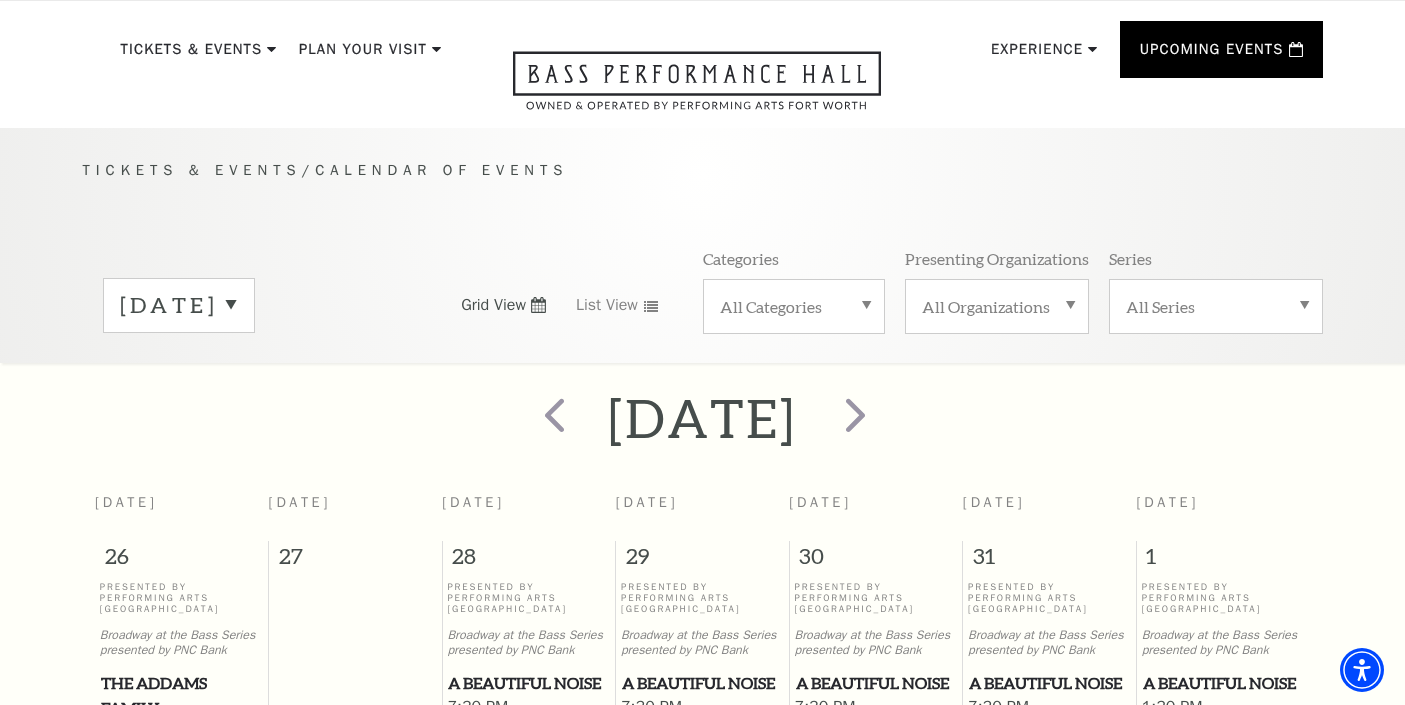 scroll, scrollTop: 0, scrollLeft: 0, axis: both 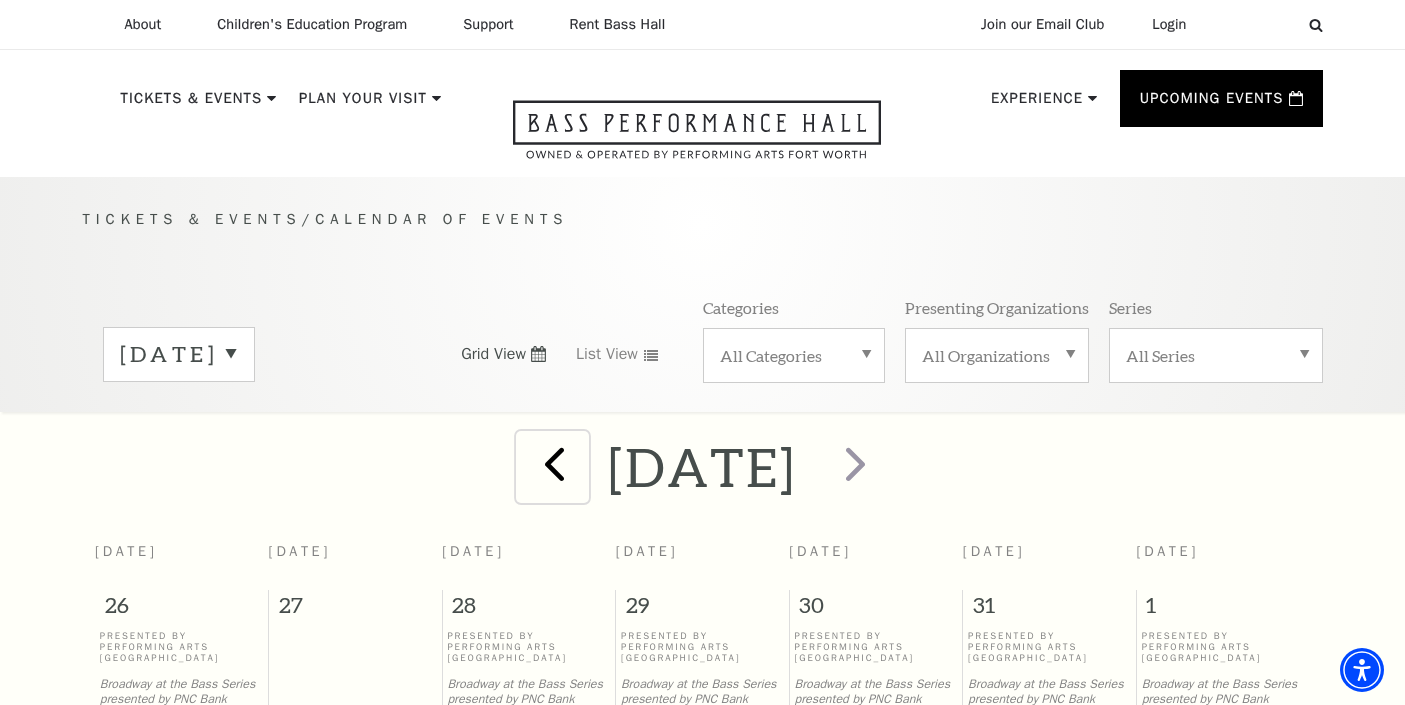 click at bounding box center [554, 463] 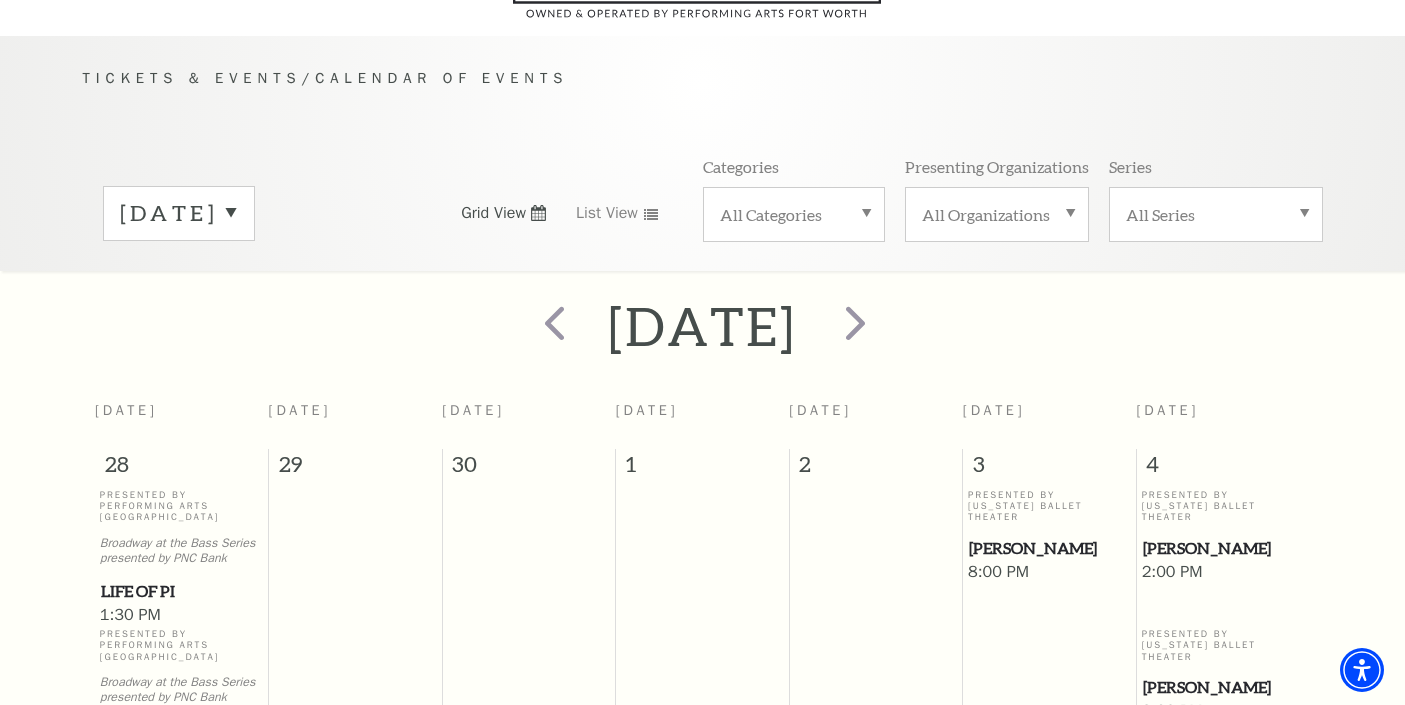 scroll, scrollTop: 177, scrollLeft: 0, axis: vertical 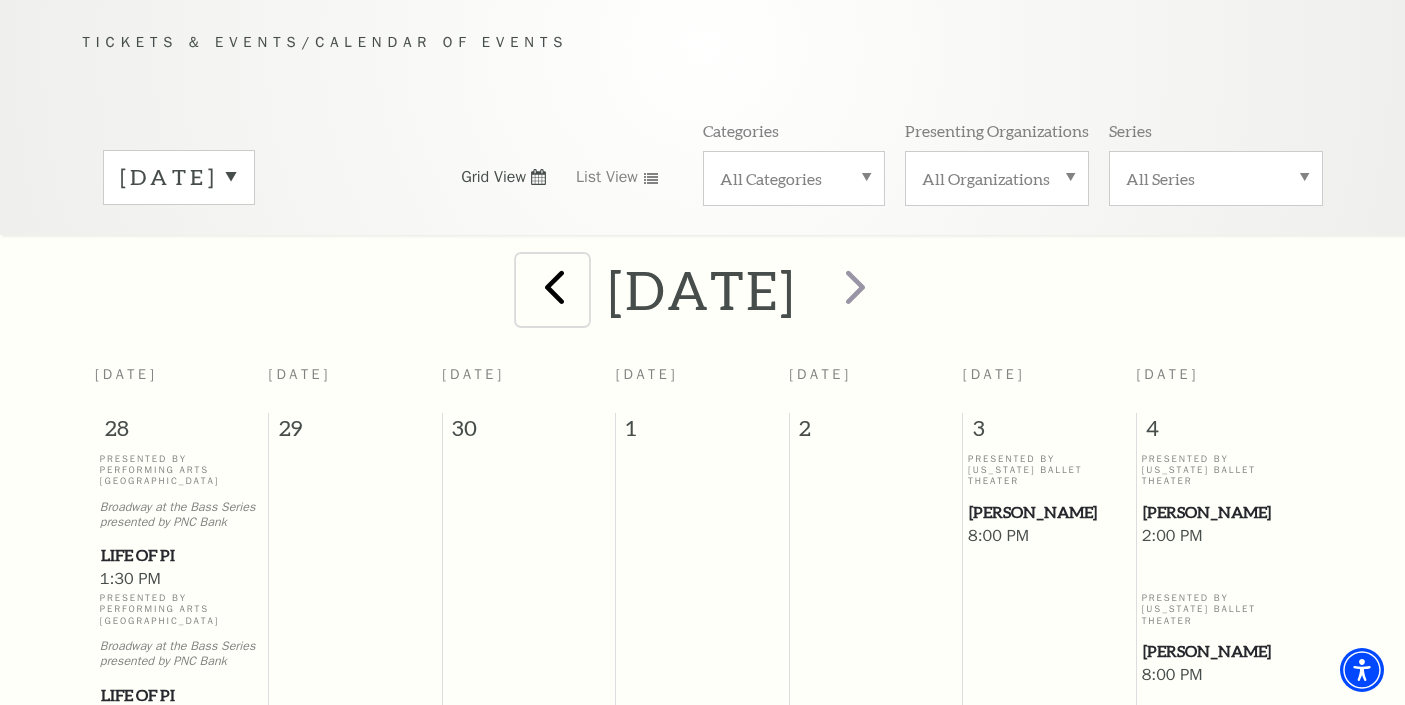 click at bounding box center [554, 286] 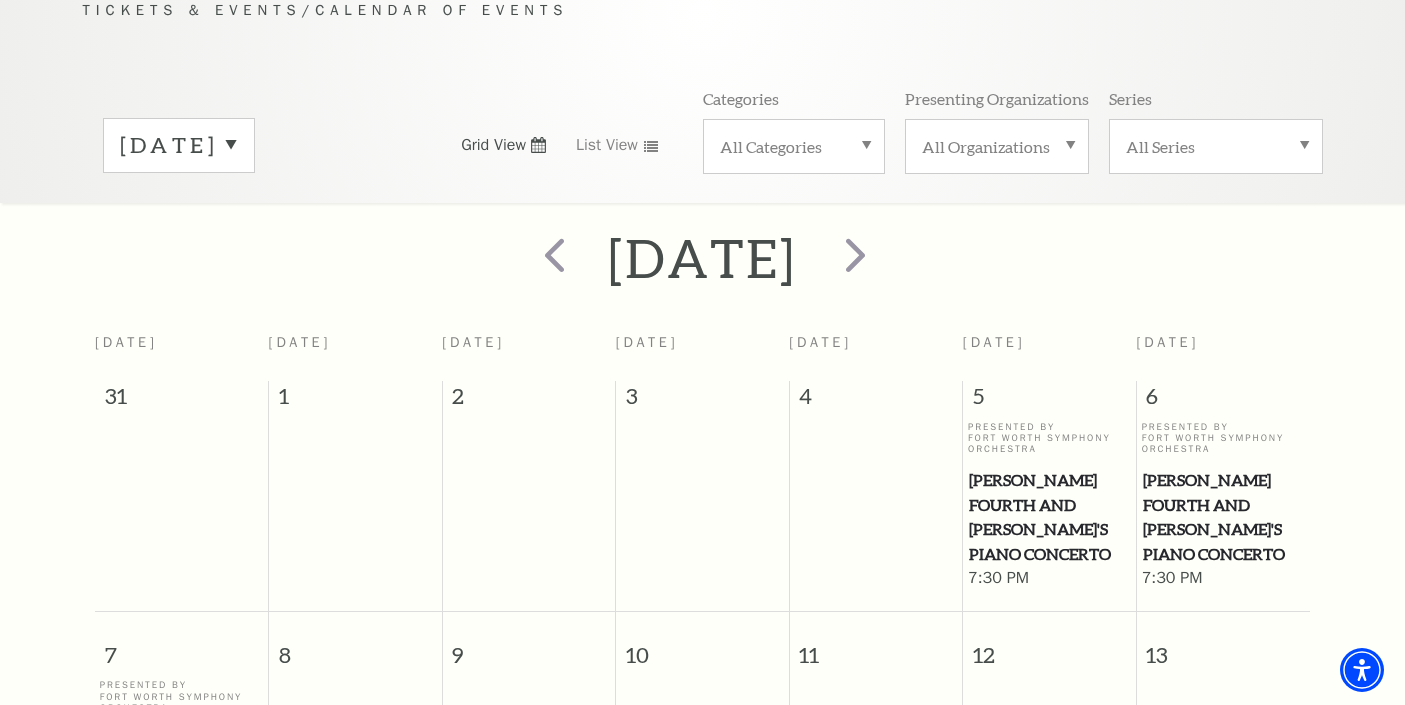 scroll, scrollTop: 177, scrollLeft: 0, axis: vertical 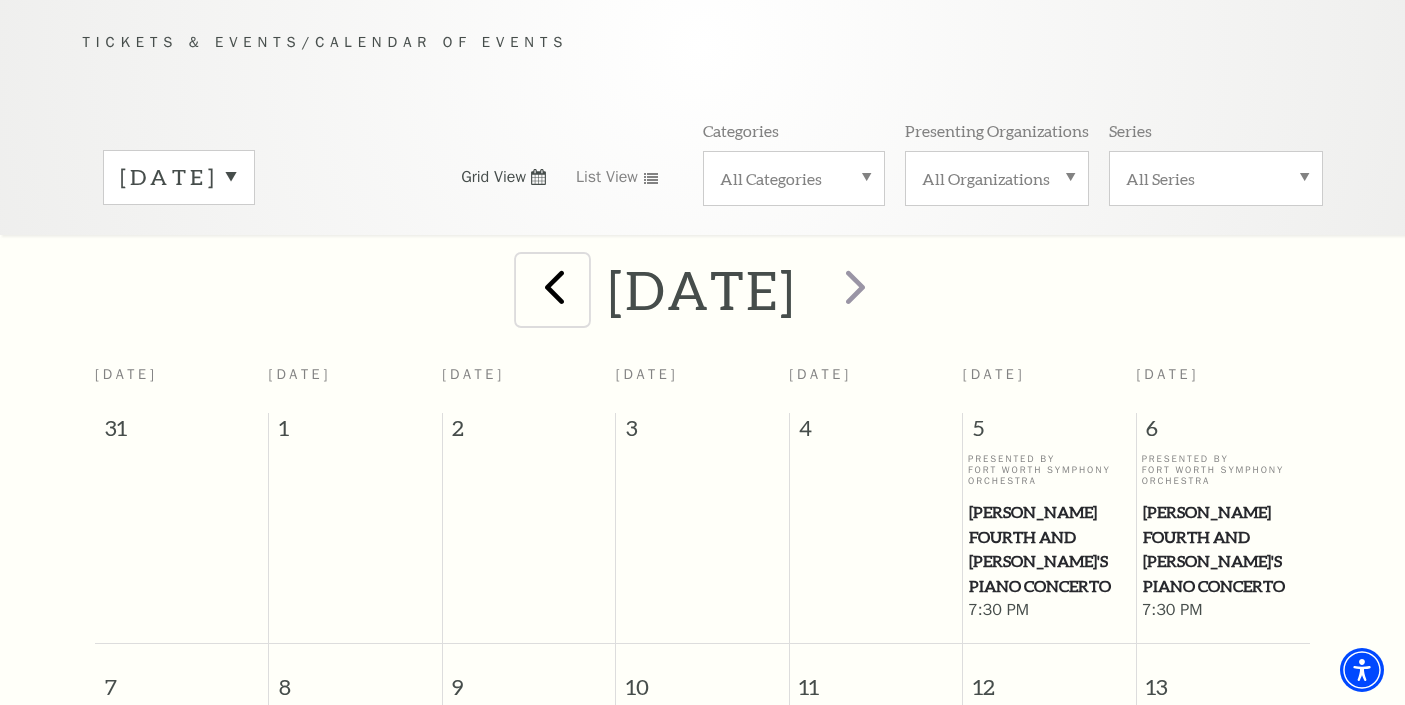 click at bounding box center (554, 286) 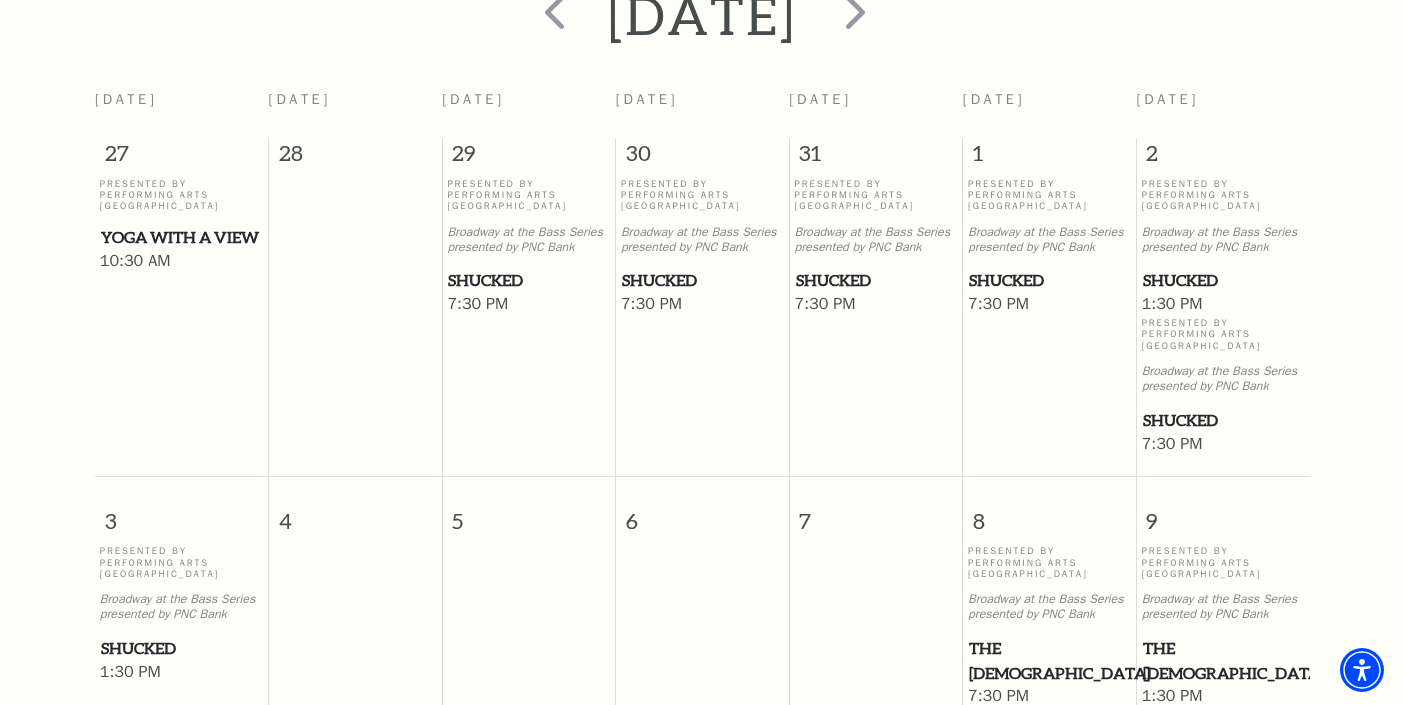 scroll, scrollTop: 0, scrollLeft: 0, axis: both 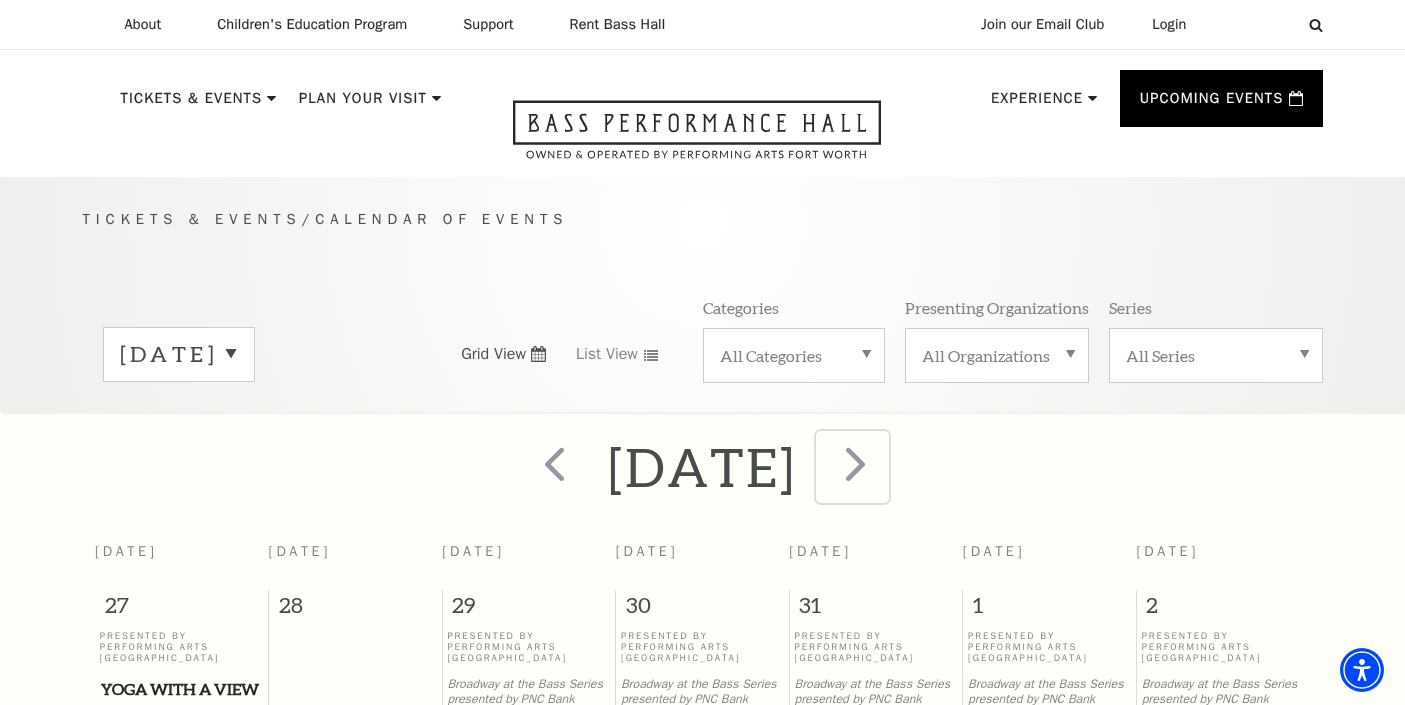 click at bounding box center [855, 463] 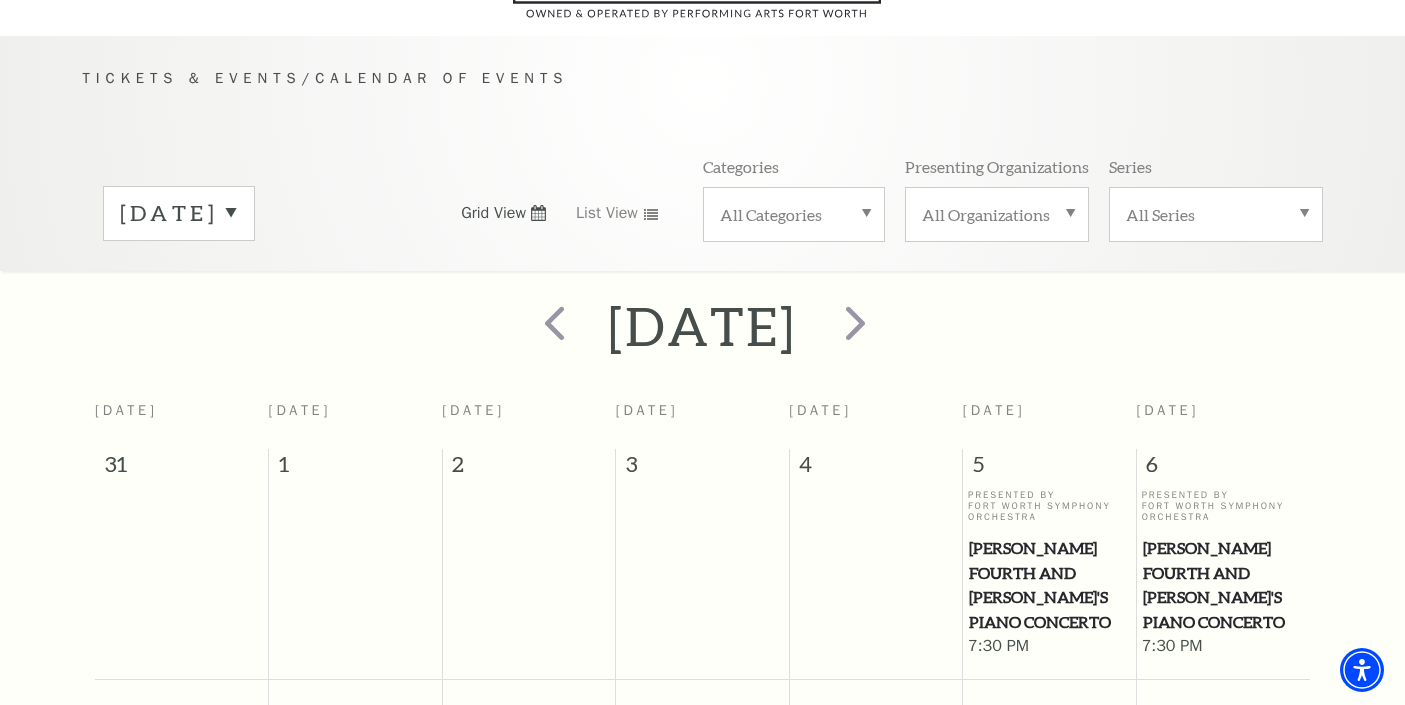 scroll, scrollTop: 177, scrollLeft: 0, axis: vertical 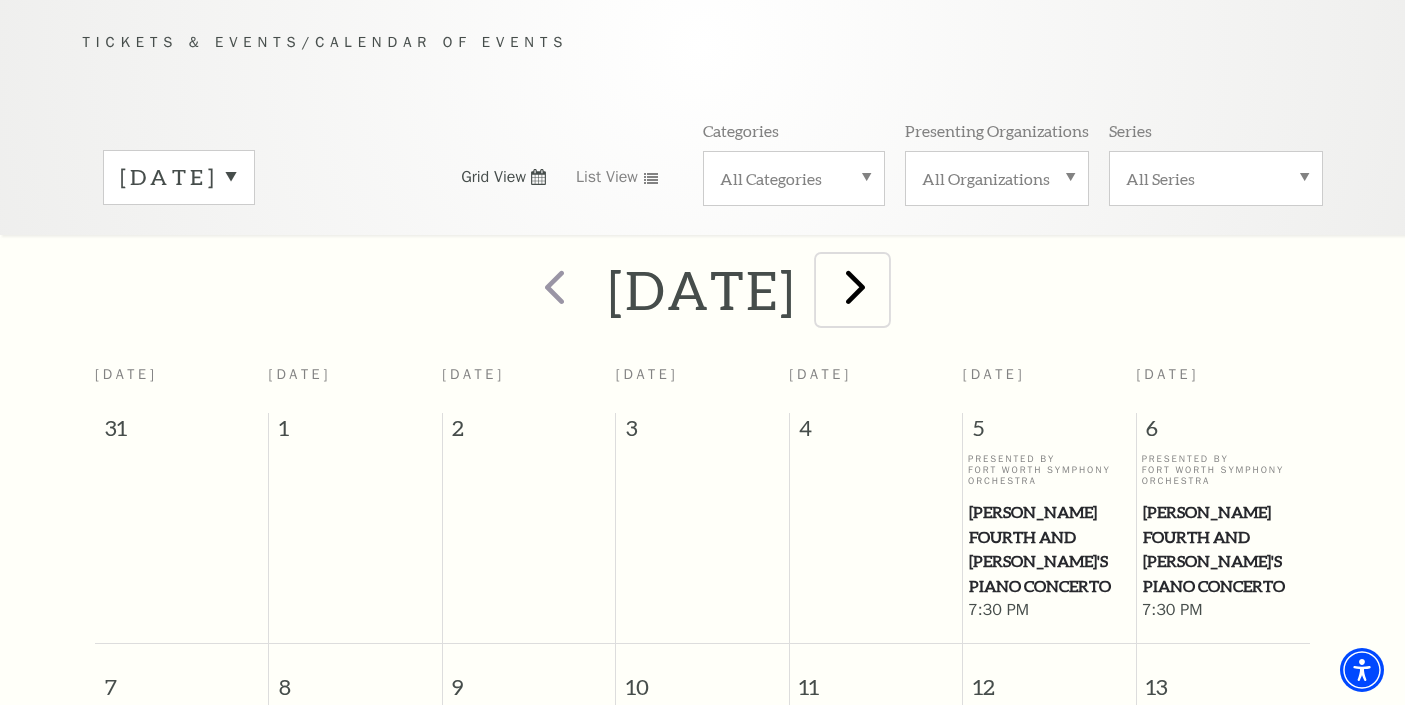 click at bounding box center [855, 286] 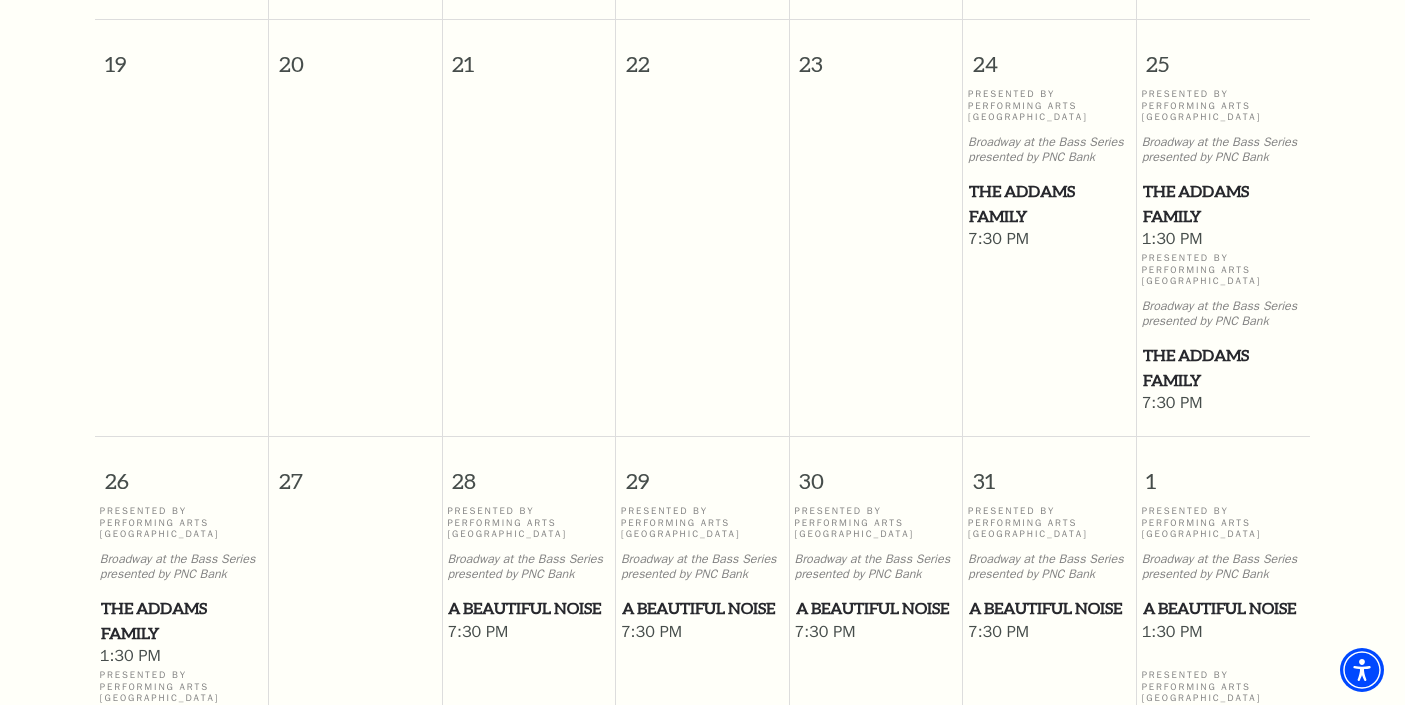 scroll, scrollTop: 1367, scrollLeft: 0, axis: vertical 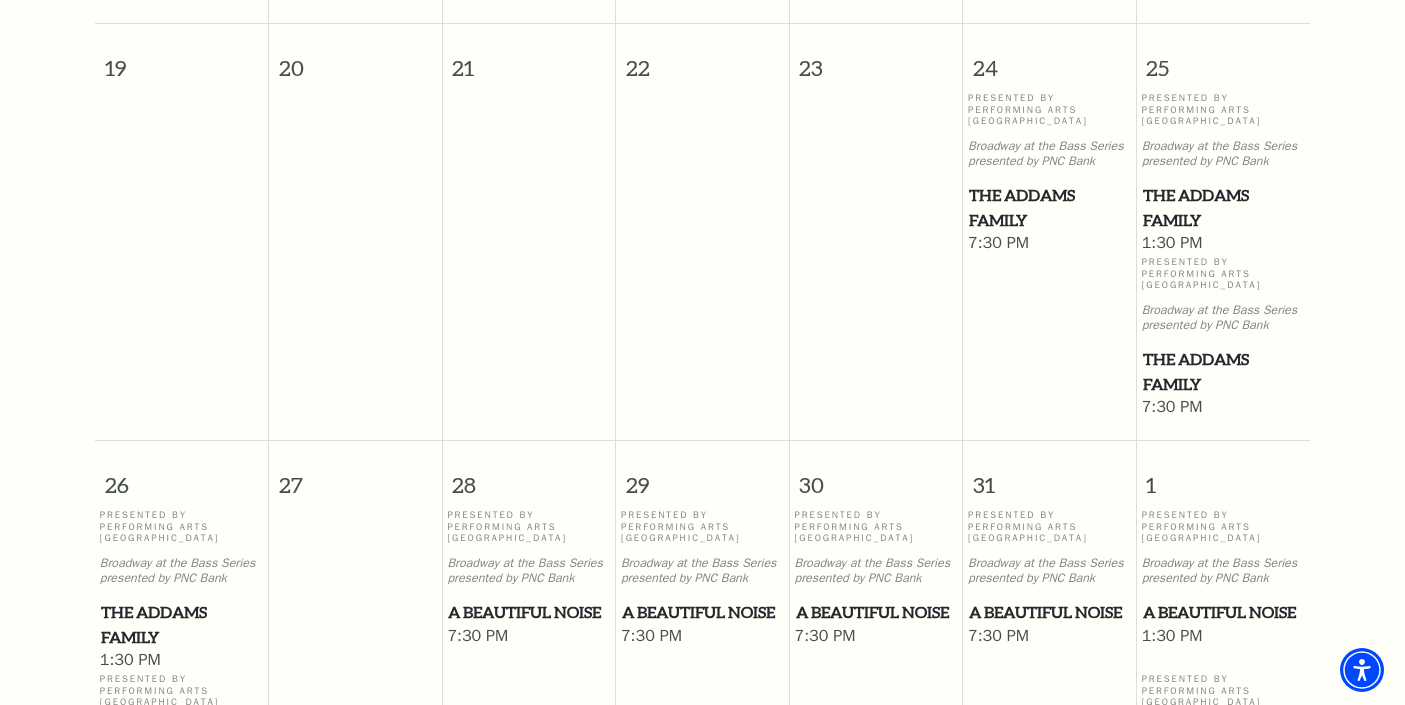 click on "The Addams Family" at bounding box center (1224, 371) 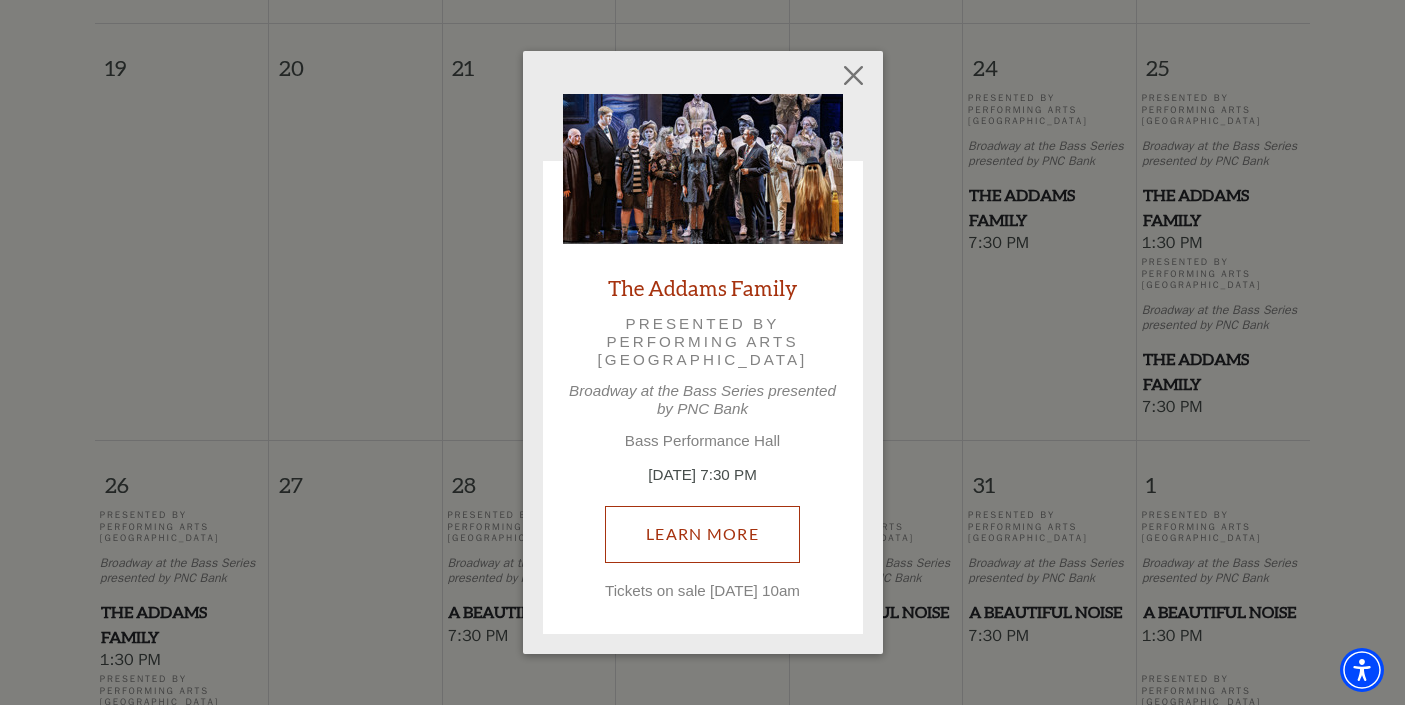click on "Learn More" at bounding box center [702, 534] 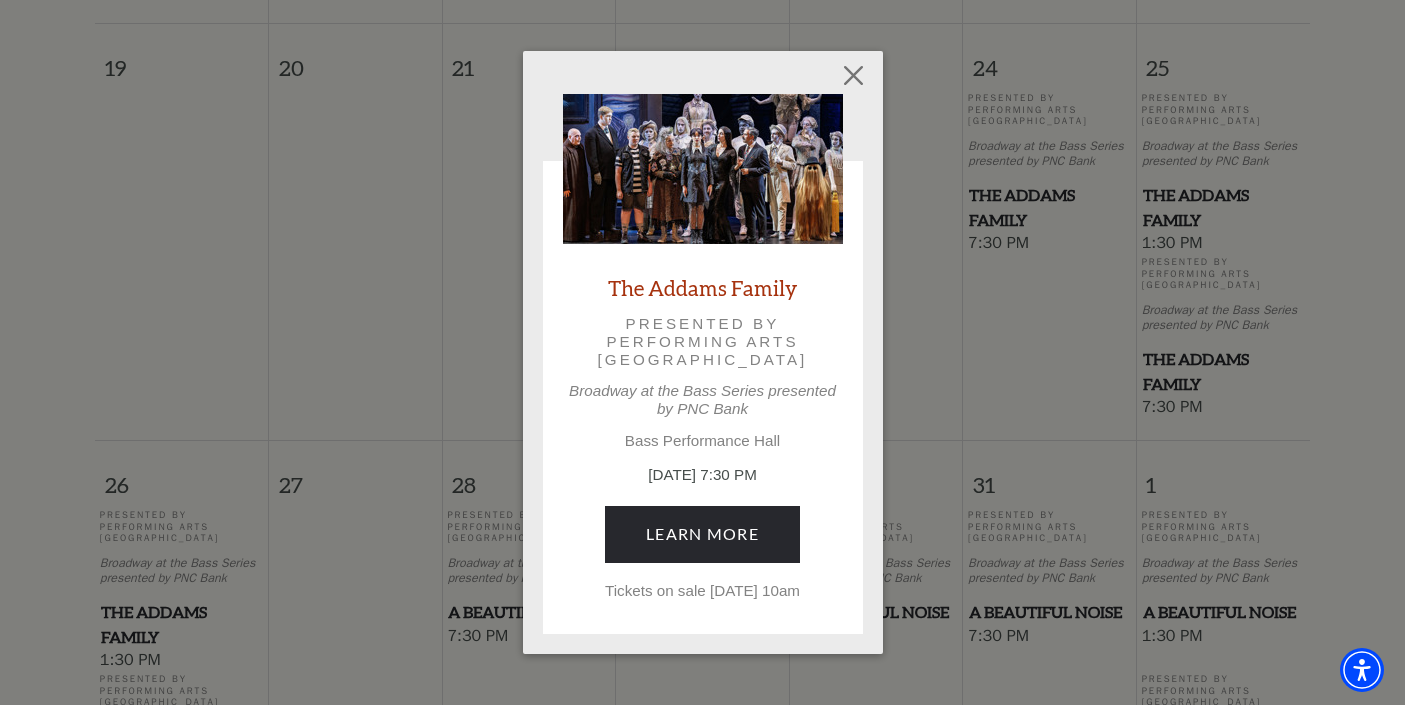 click on "The Addams Family   Presented by Performing Arts Fort Worth   Broadway at the Bass Series presented by PNC Bank   Bass Performance Hall
October 25, 7:30 PM
Learn More     Tickets on sale Friday, June 27th at 10am" at bounding box center (703, 347) 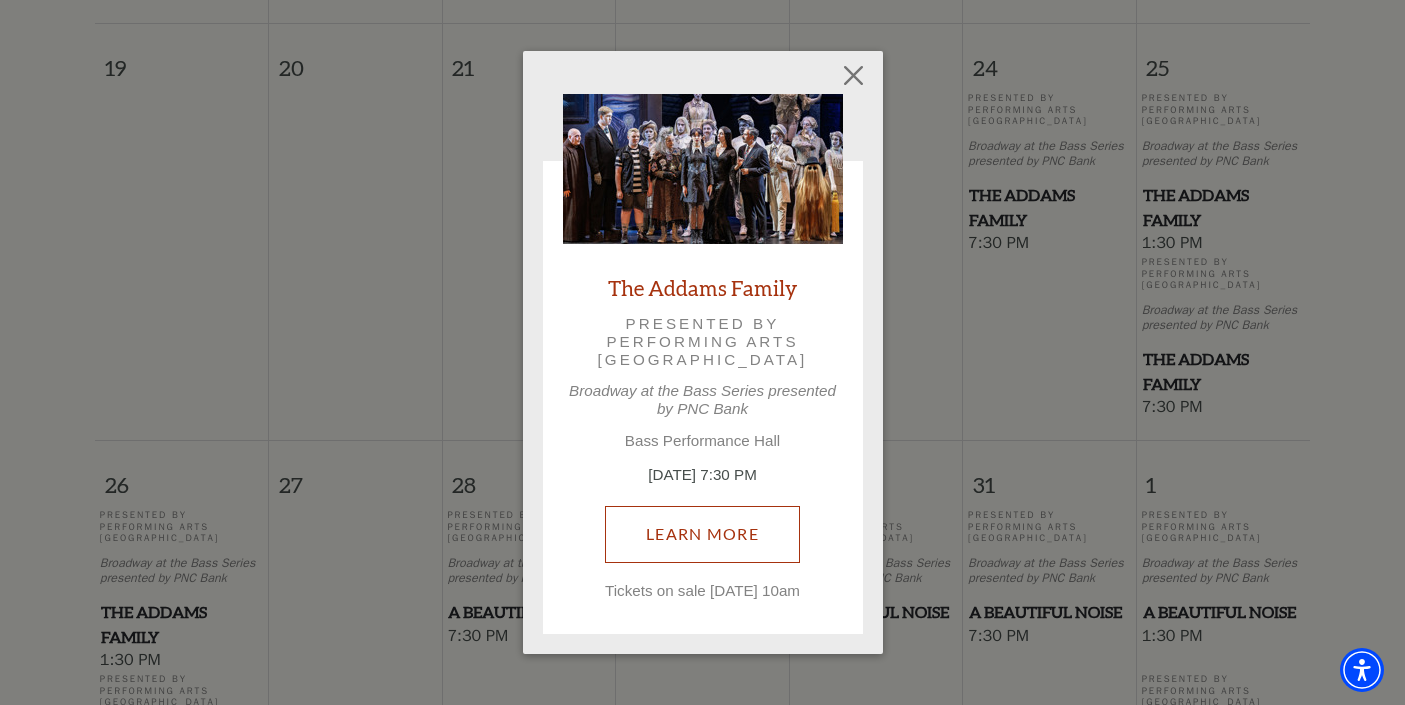 click on "Learn More" at bounding box center (702, 534) 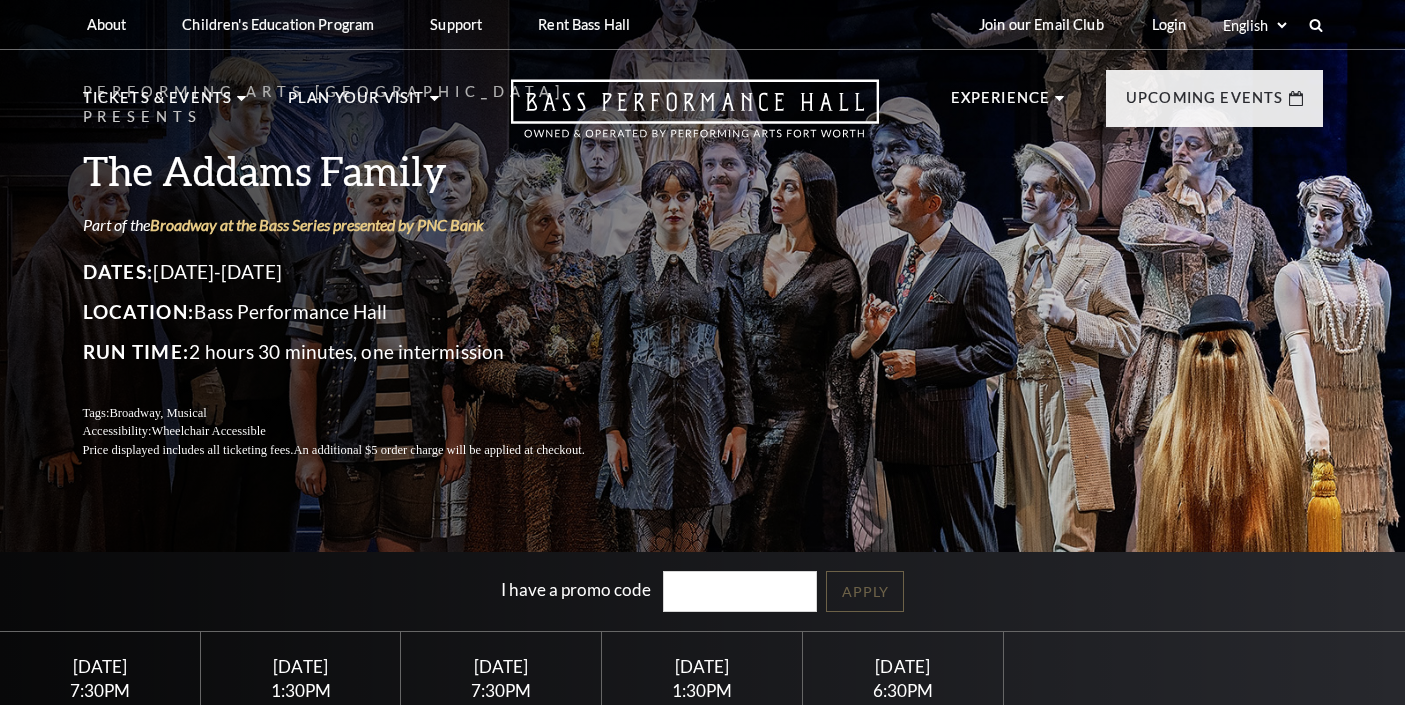 scroll, scrollTop: 0, scrollLeft: 0, axis: both 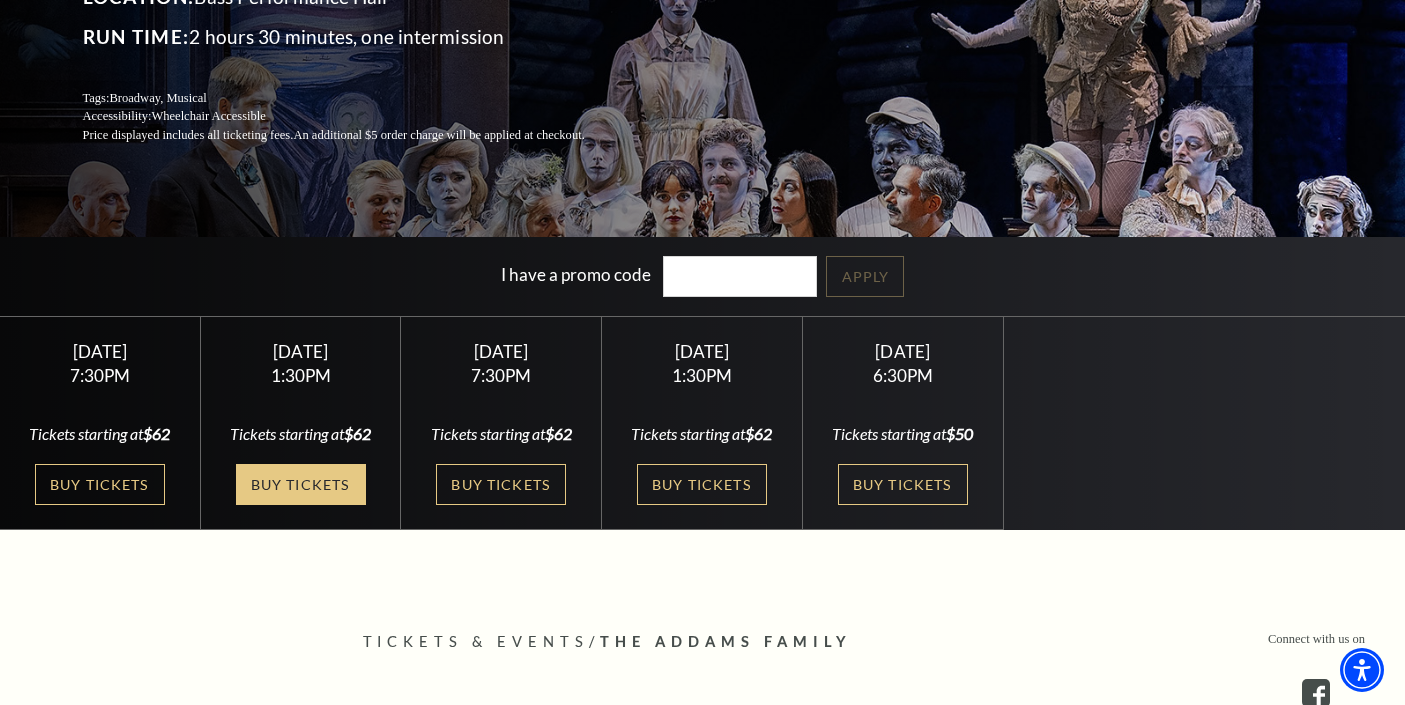 click on "Buy Tickets" at bounding box center (301, 484) 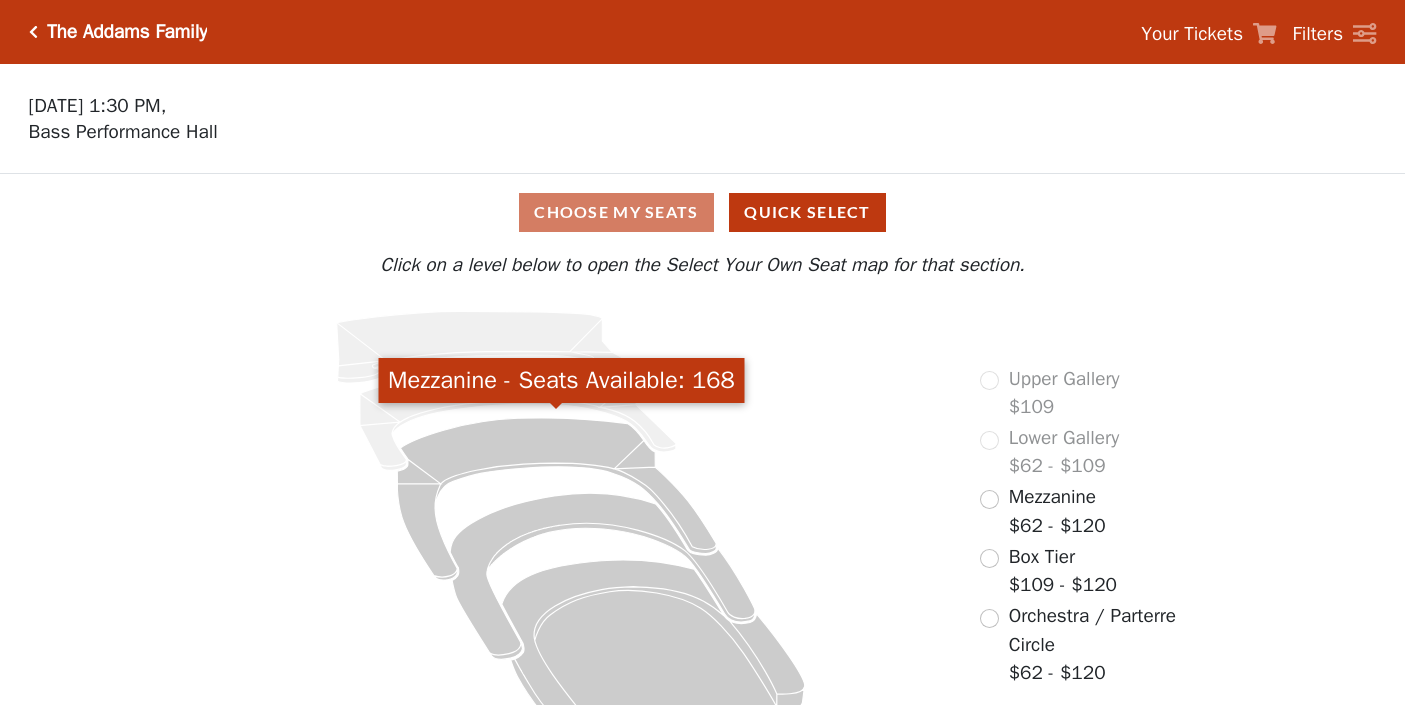 scroll, scrollTop: 0, scrollLeft: 0, axis: both 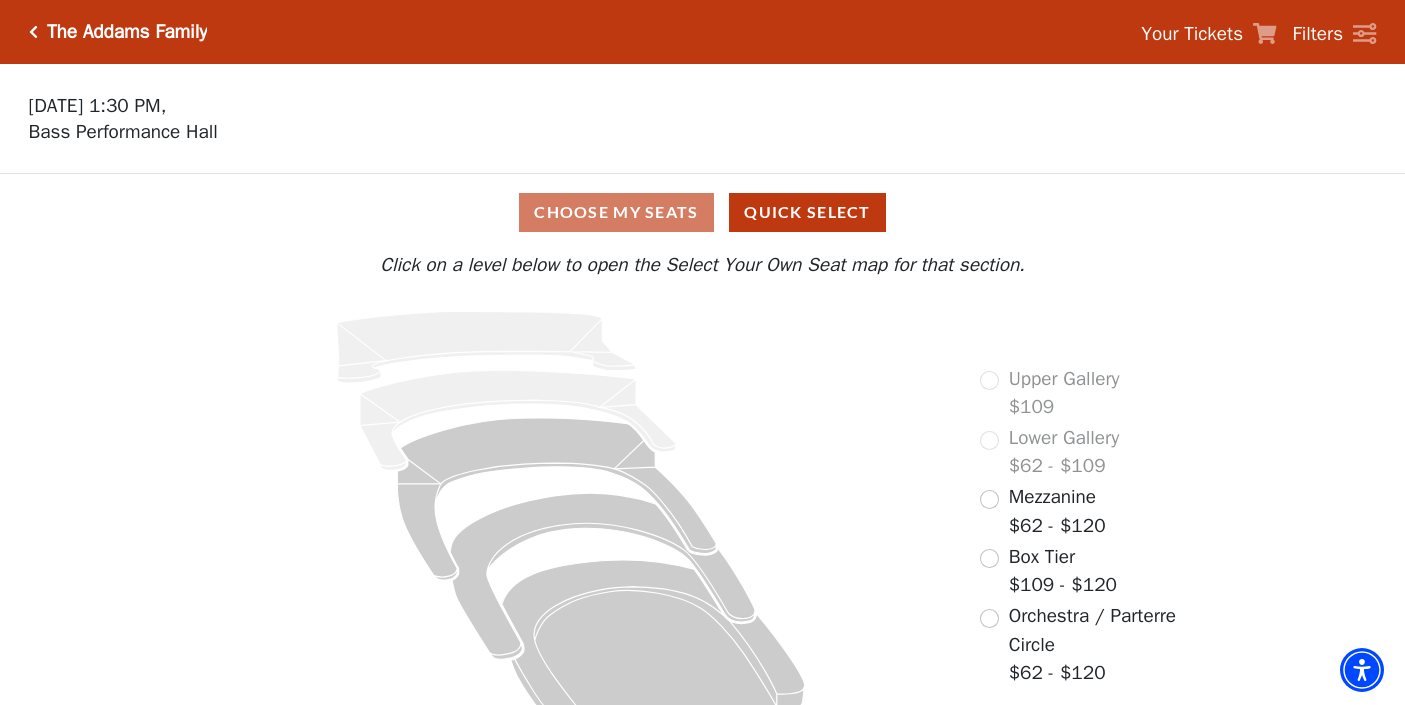 click on "Choose My Seats
Quick Select" at bounding box center [703, 212] 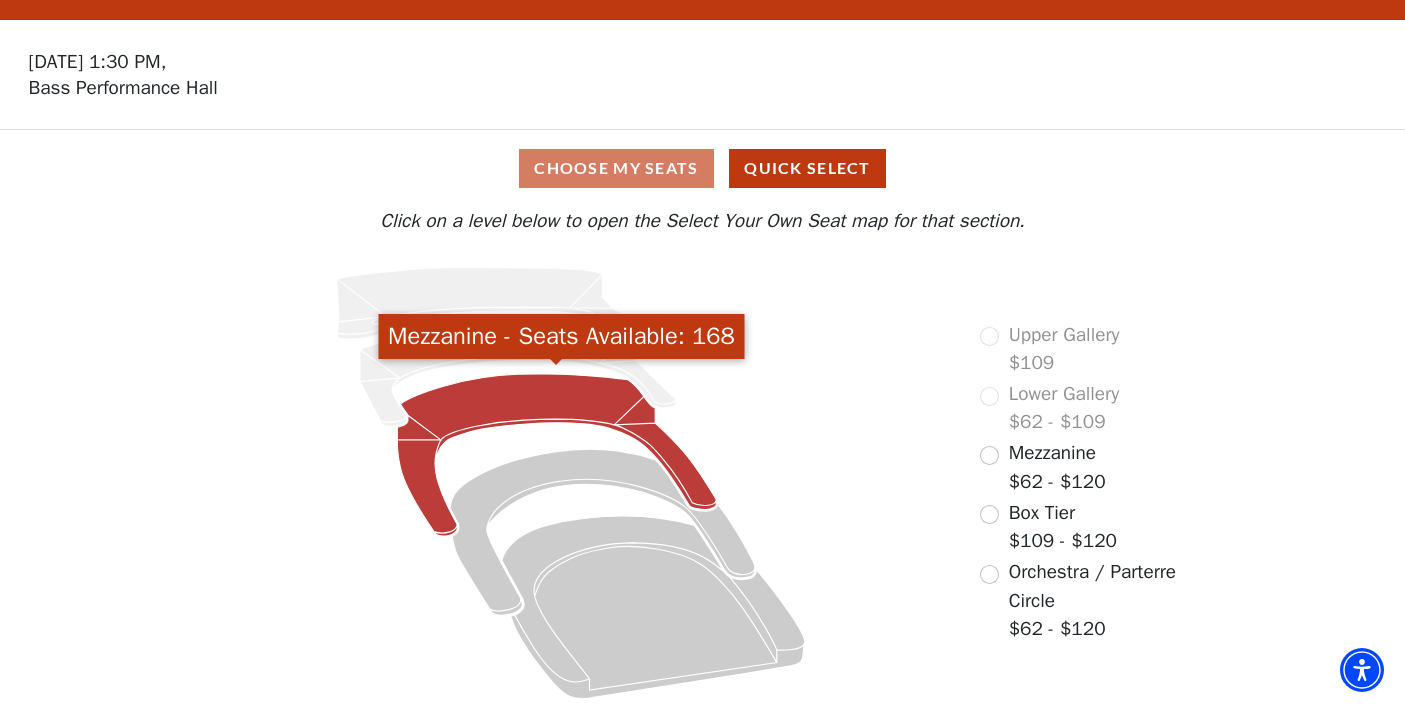 click 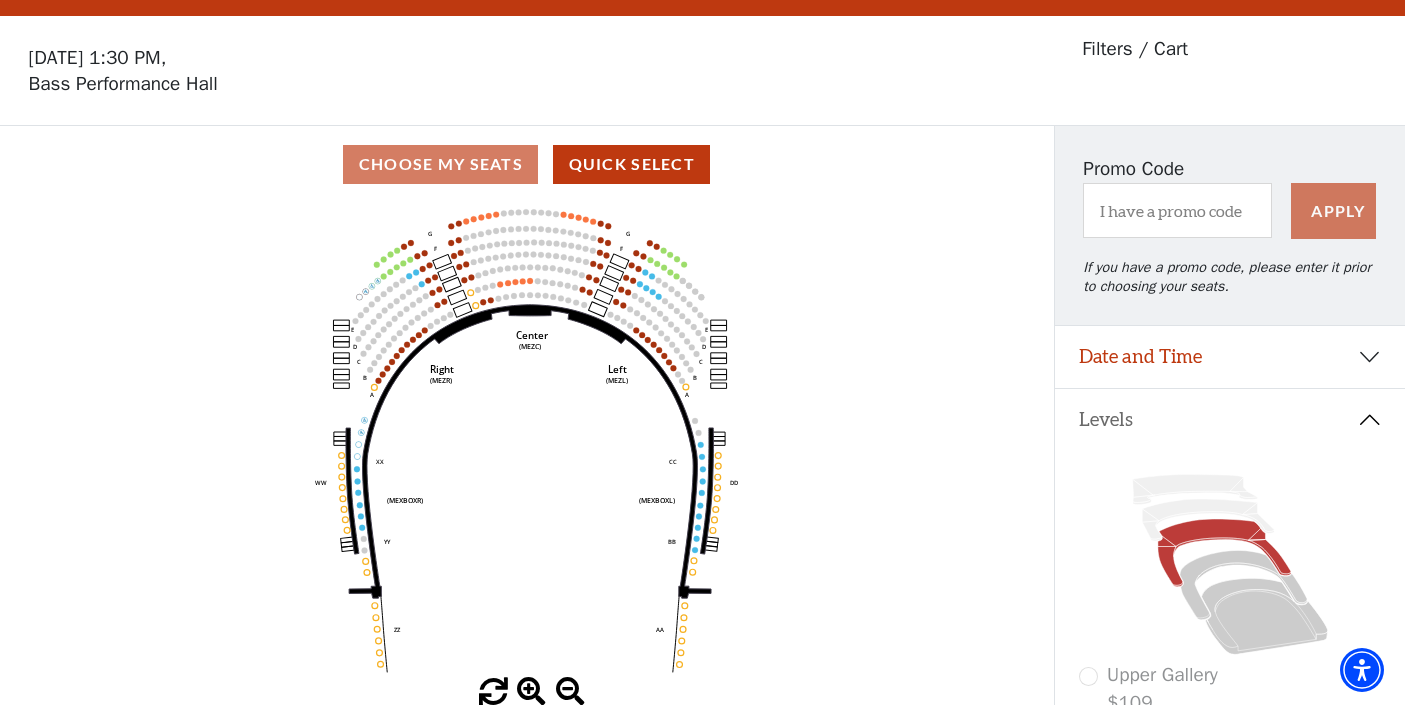 scroll, scrollTop: 0, scrollLeft: 0, axis: both 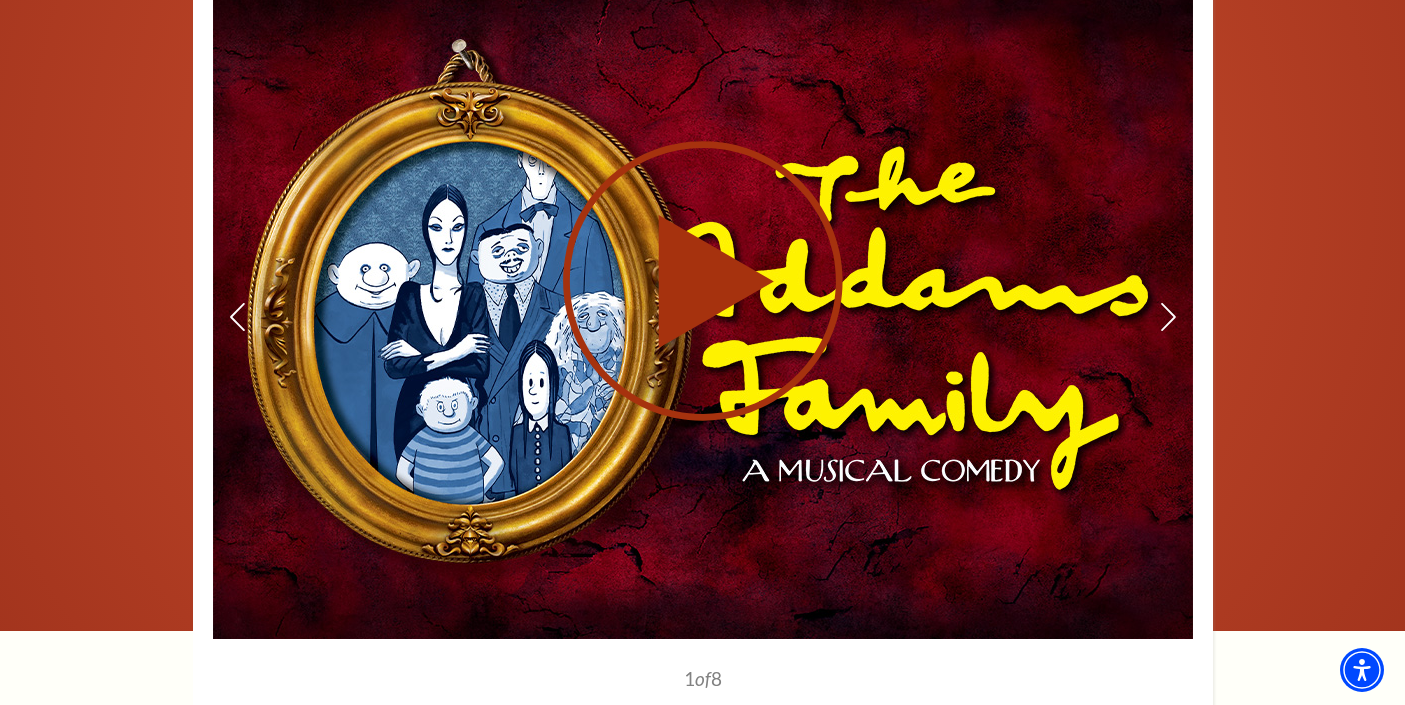 click 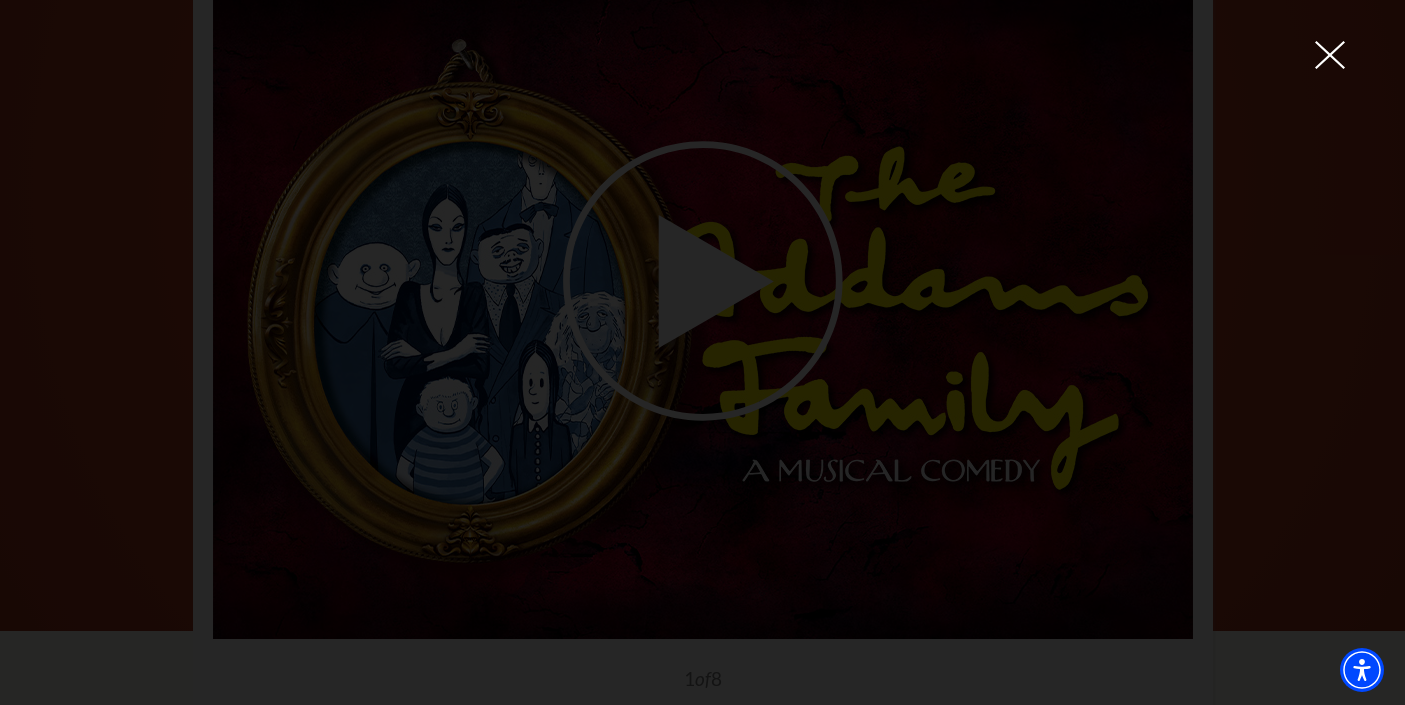 click at bounding box center (702, 352) 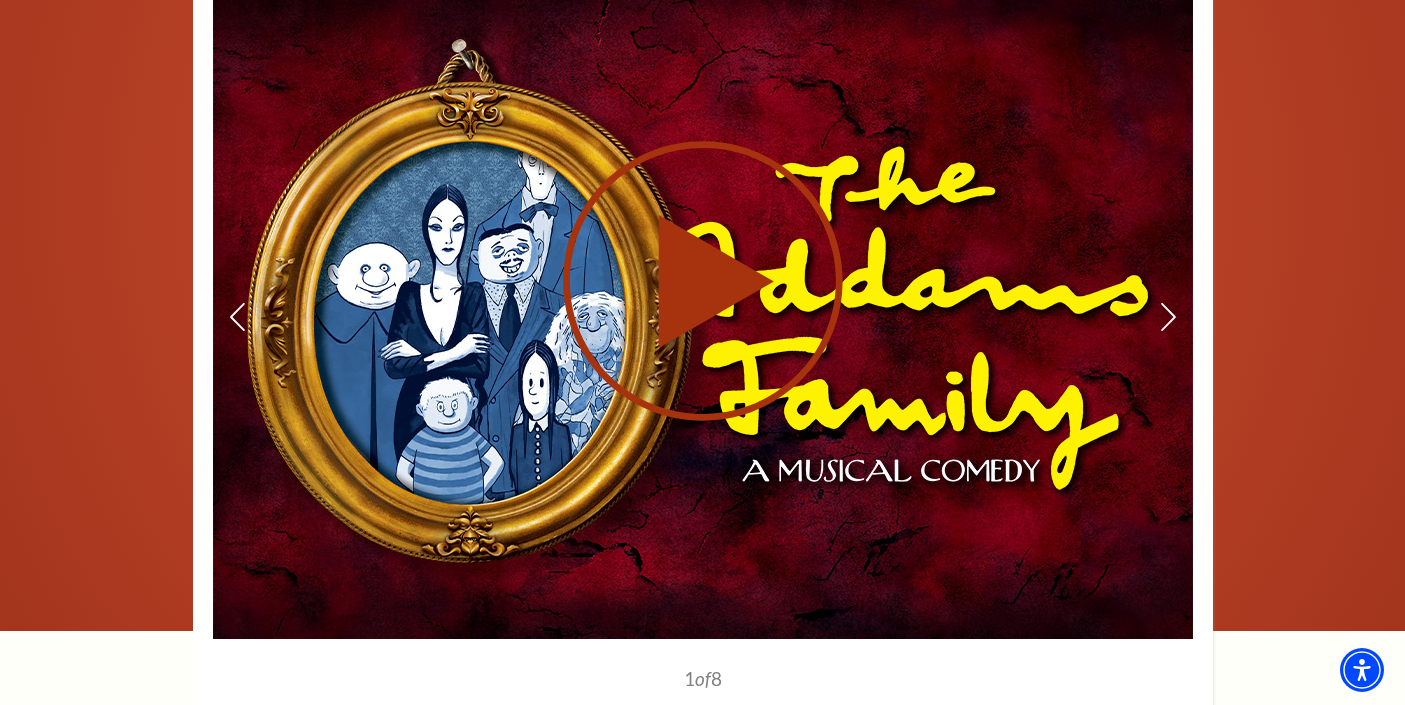 scroll, scrollTop: 0, scrollLeft: 0, axis: both 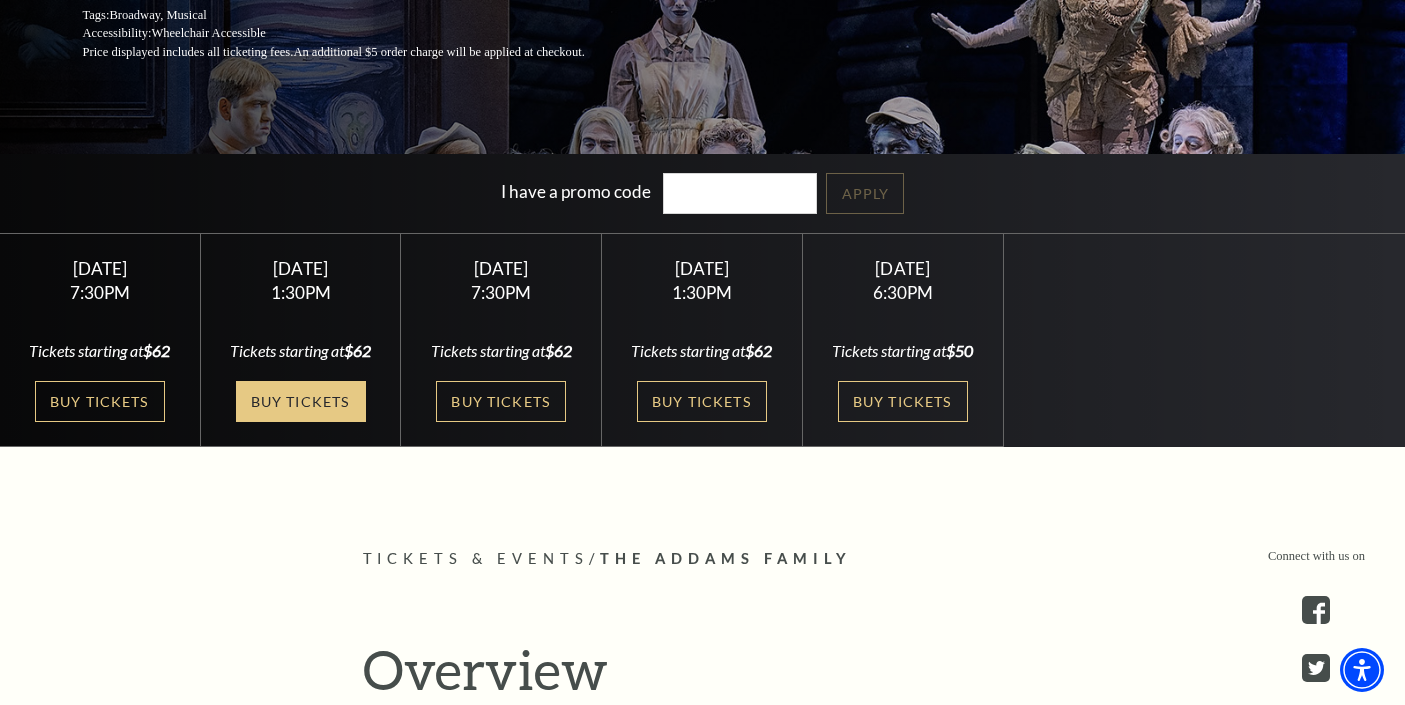 click on "Buy Tickets" at bounding box center (301, 401) 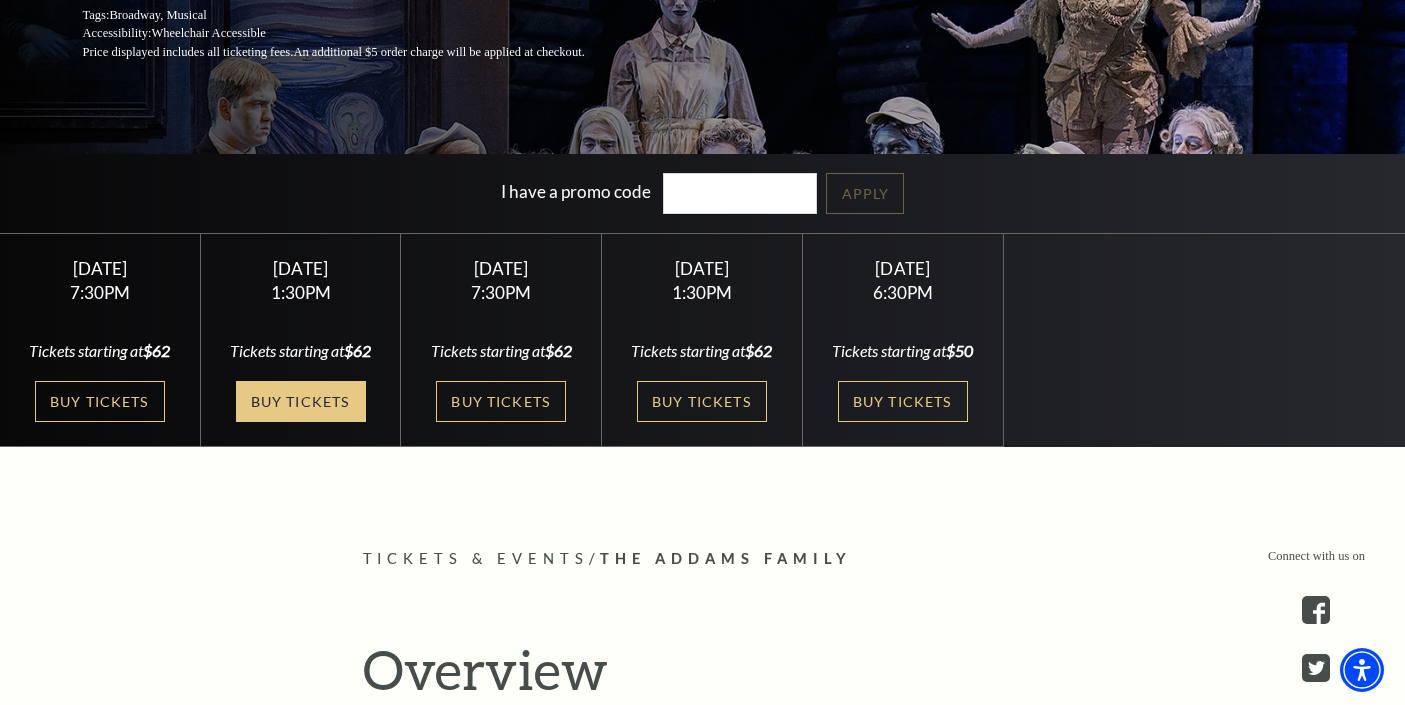click on "Buy Tickets" at bounding box center (301, 401) 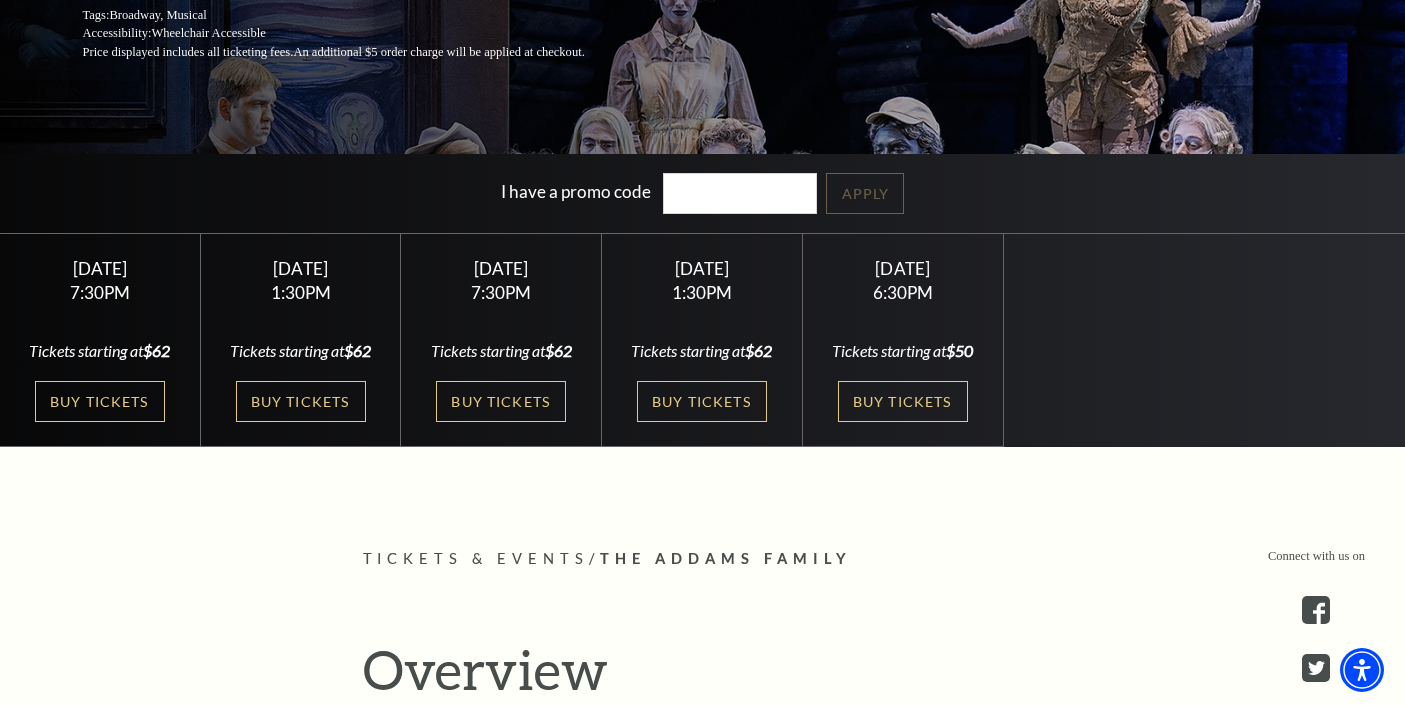 scroll, scrollTop: 0, scrollLeft: 0, axis: both 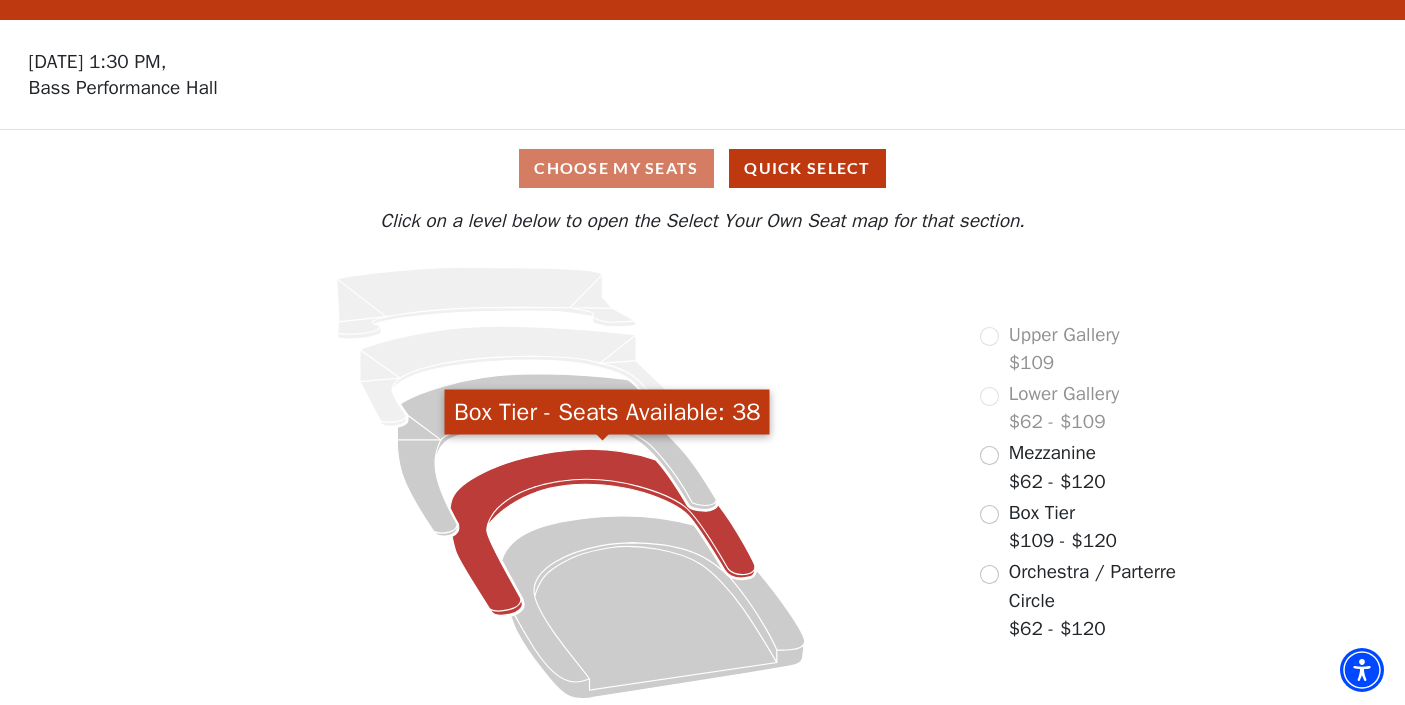 click 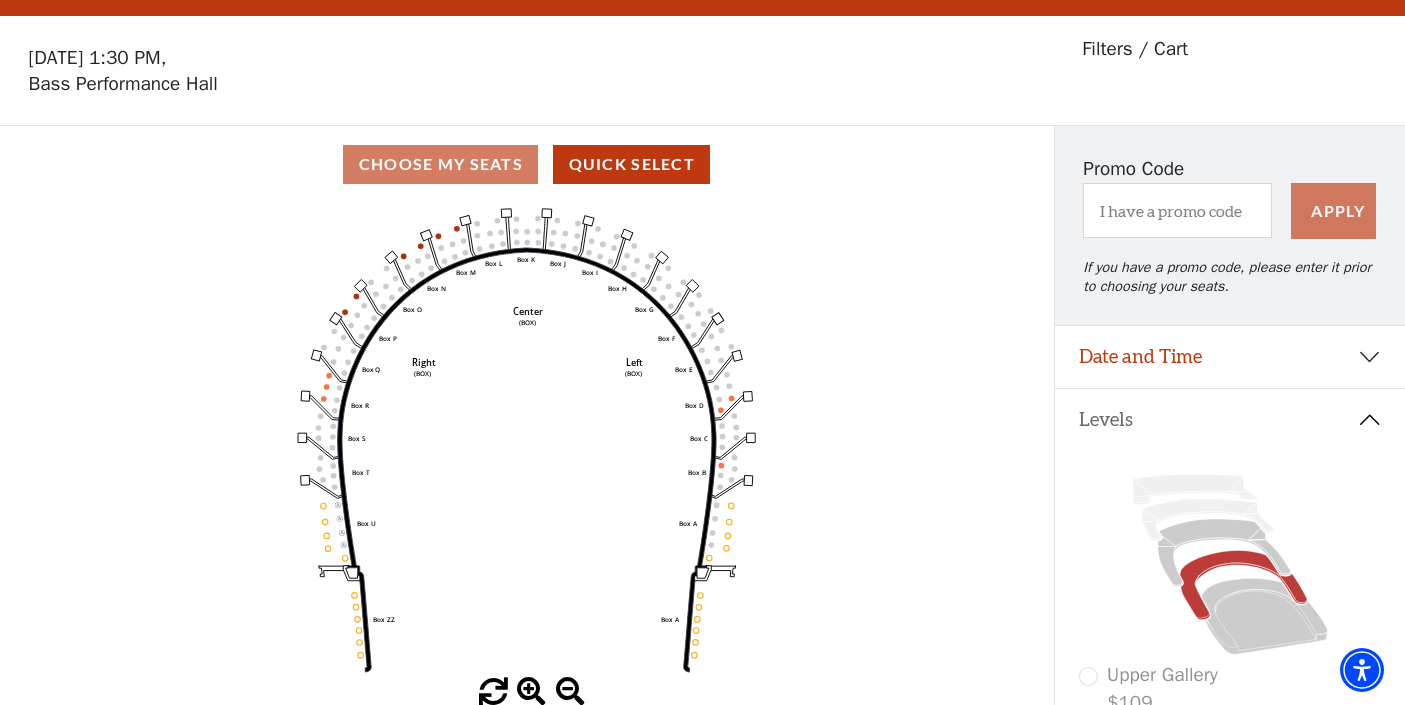 scroll, scrollTop: 92, scrollLeft: 0, axis: vertical 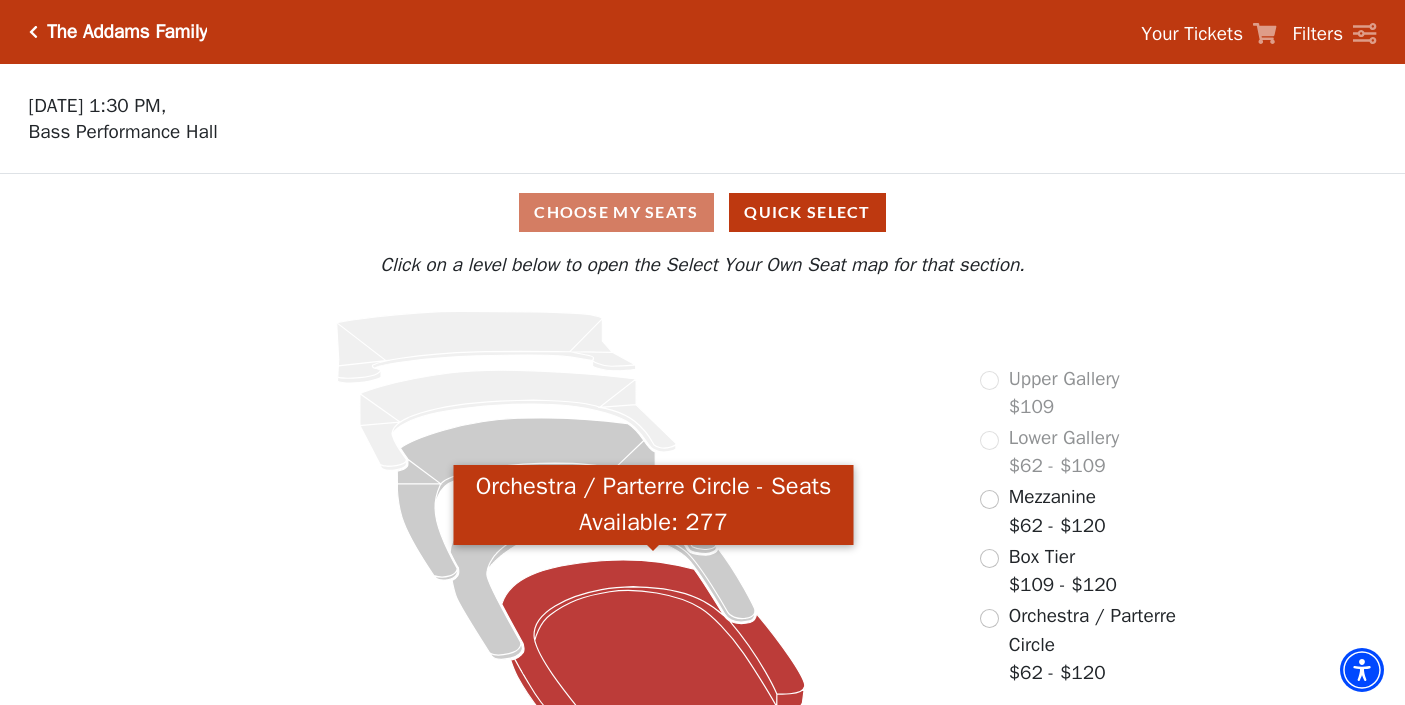 click 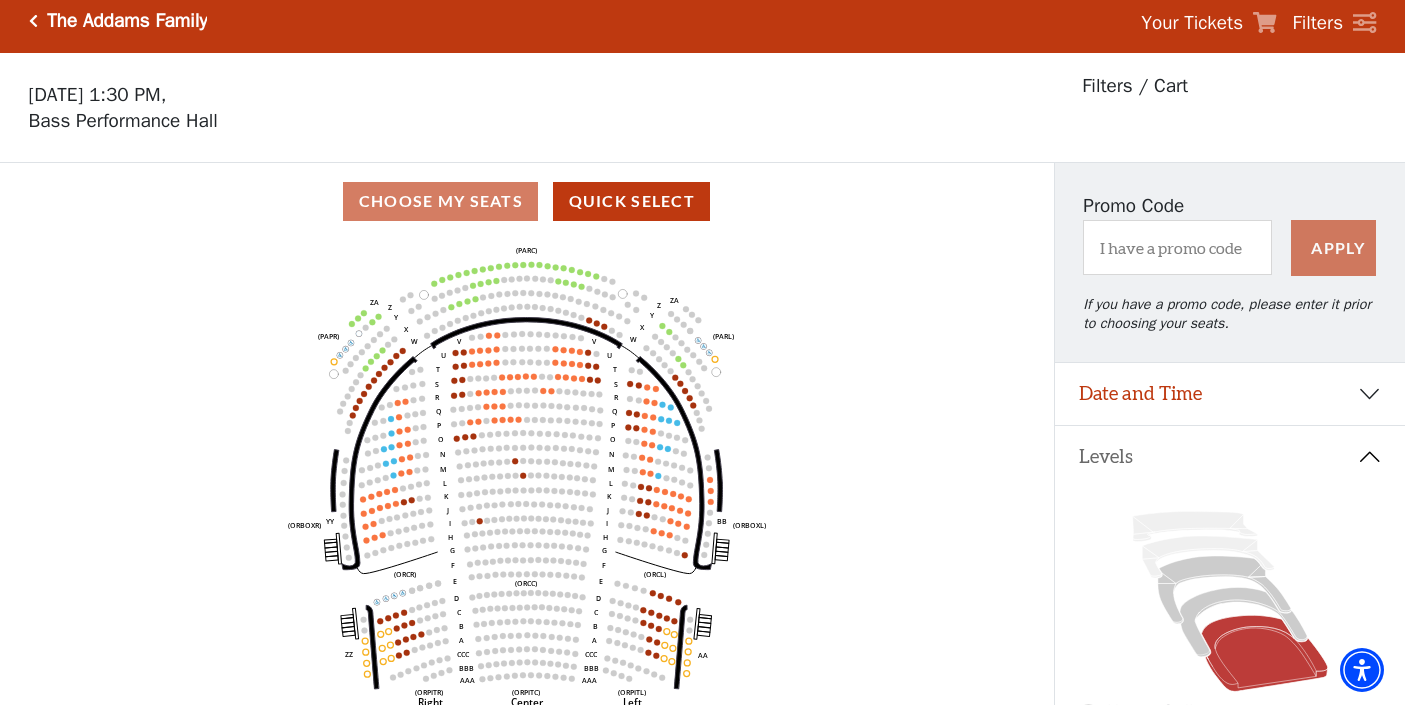 scroll, scrollTop: 0, scrollLeft: 0, axis: both 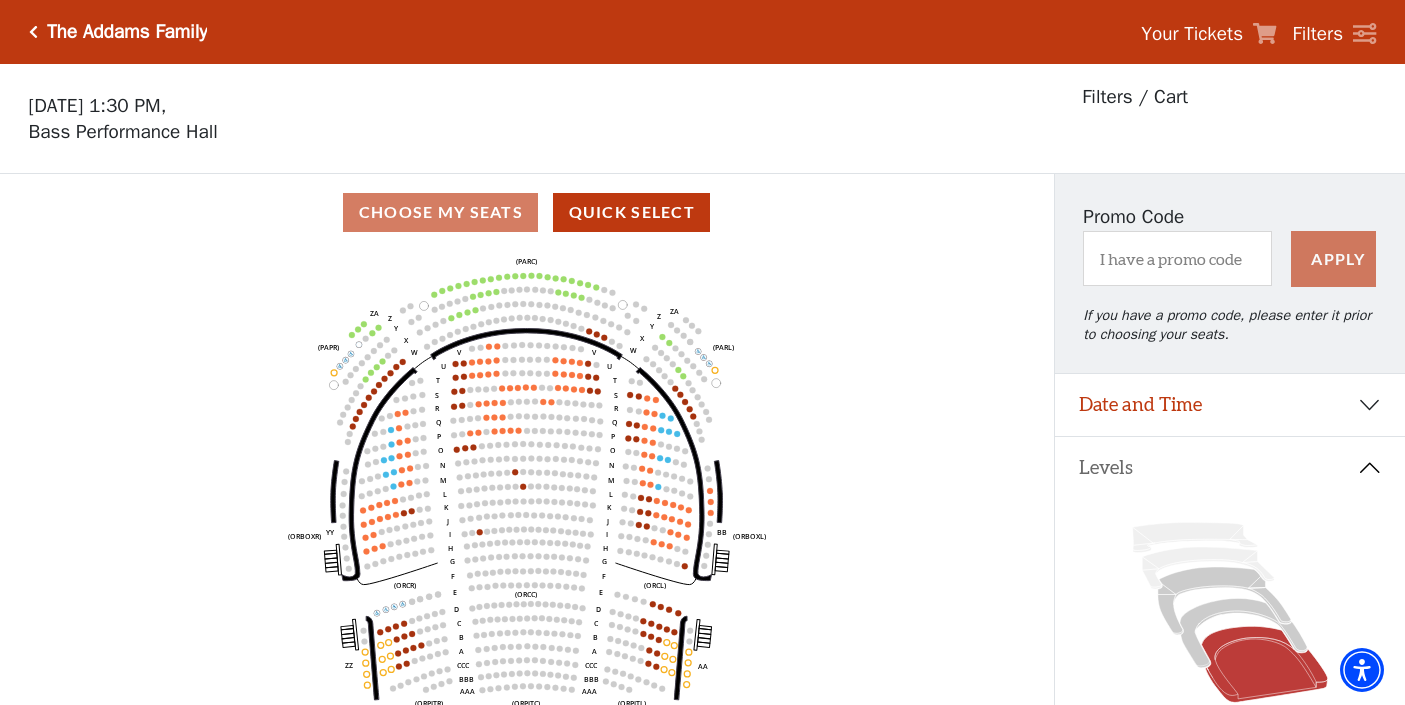 click on "The Addams Family" at bounding box center (123, 32) 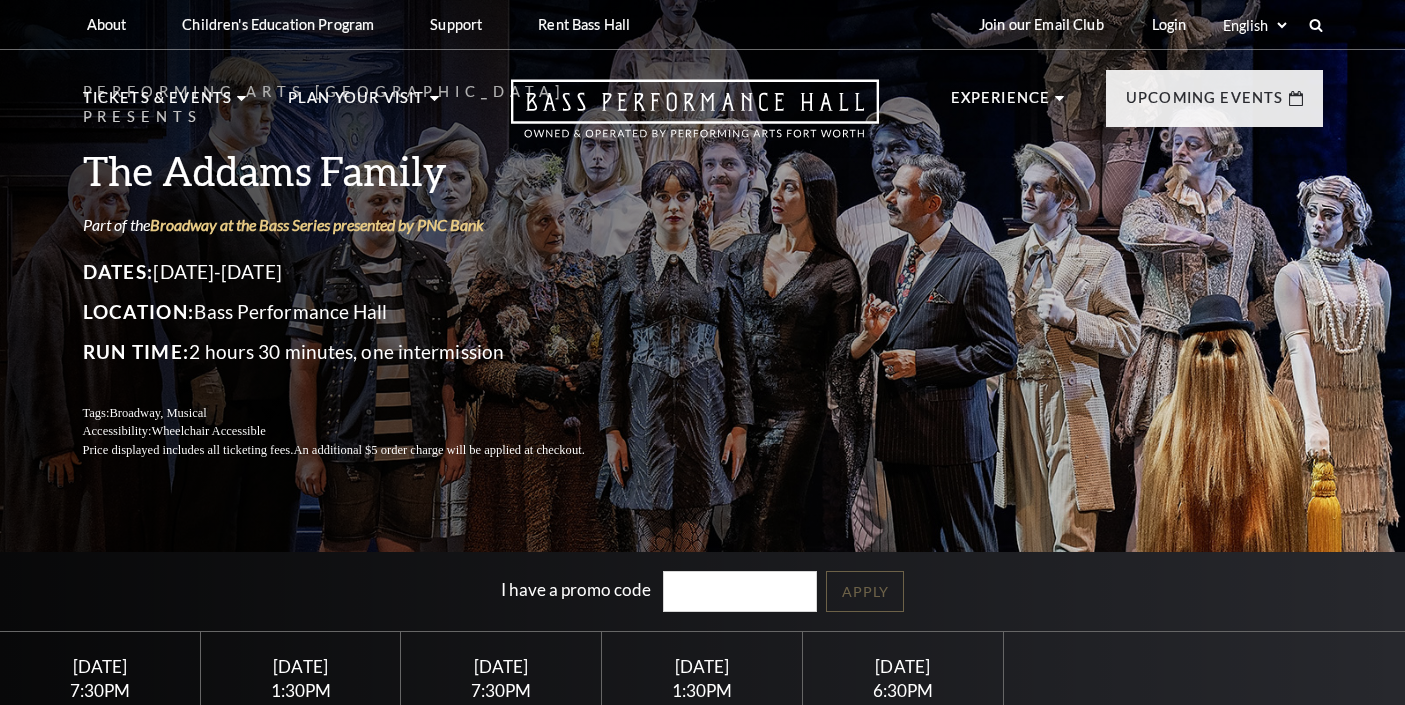 scroll, scrollTop: 0, scrollLeft: 0, axis: both 